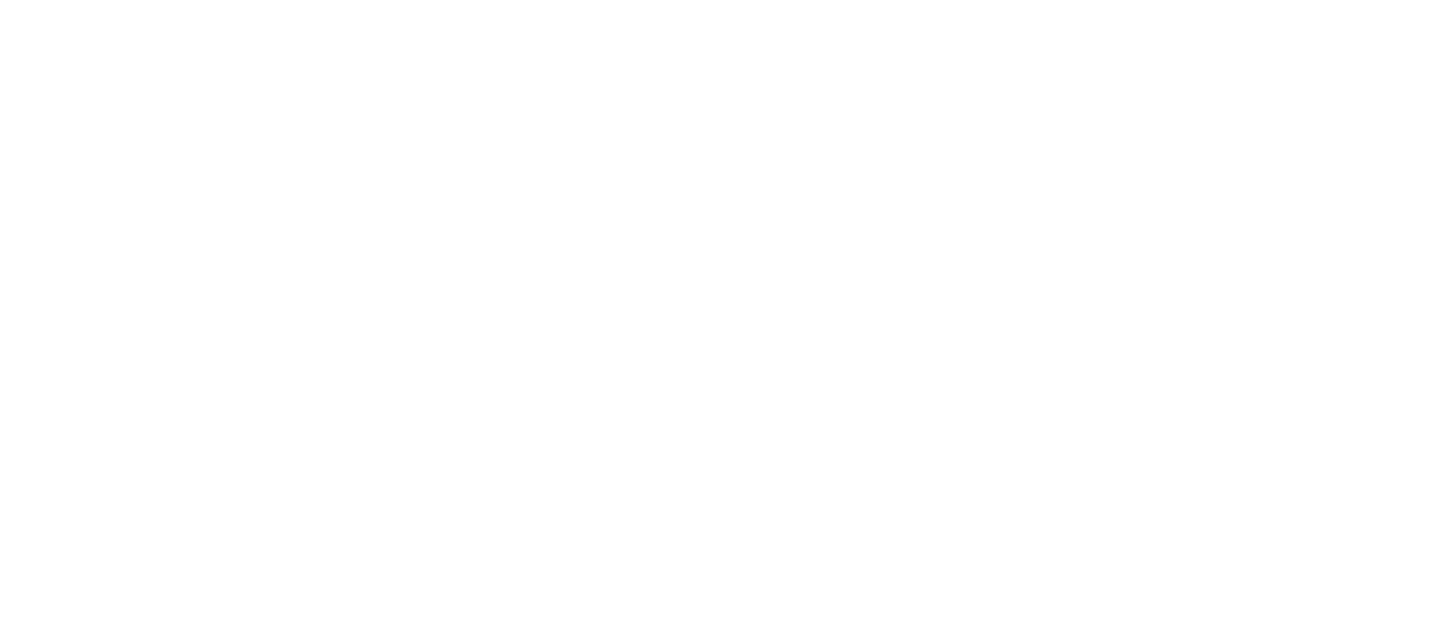 scroll, scrollTop: 0, scrollLeft: 0, axis: both 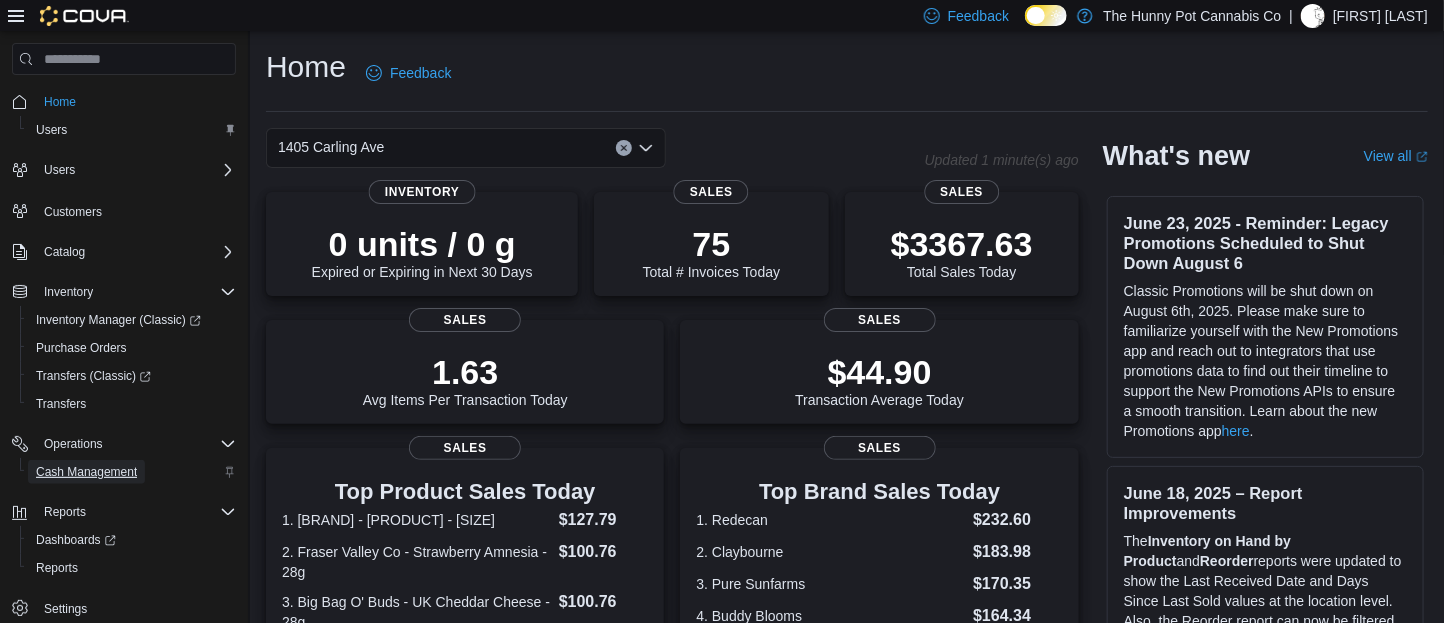 click on "Cash Management" at bounding box center (86, 472) 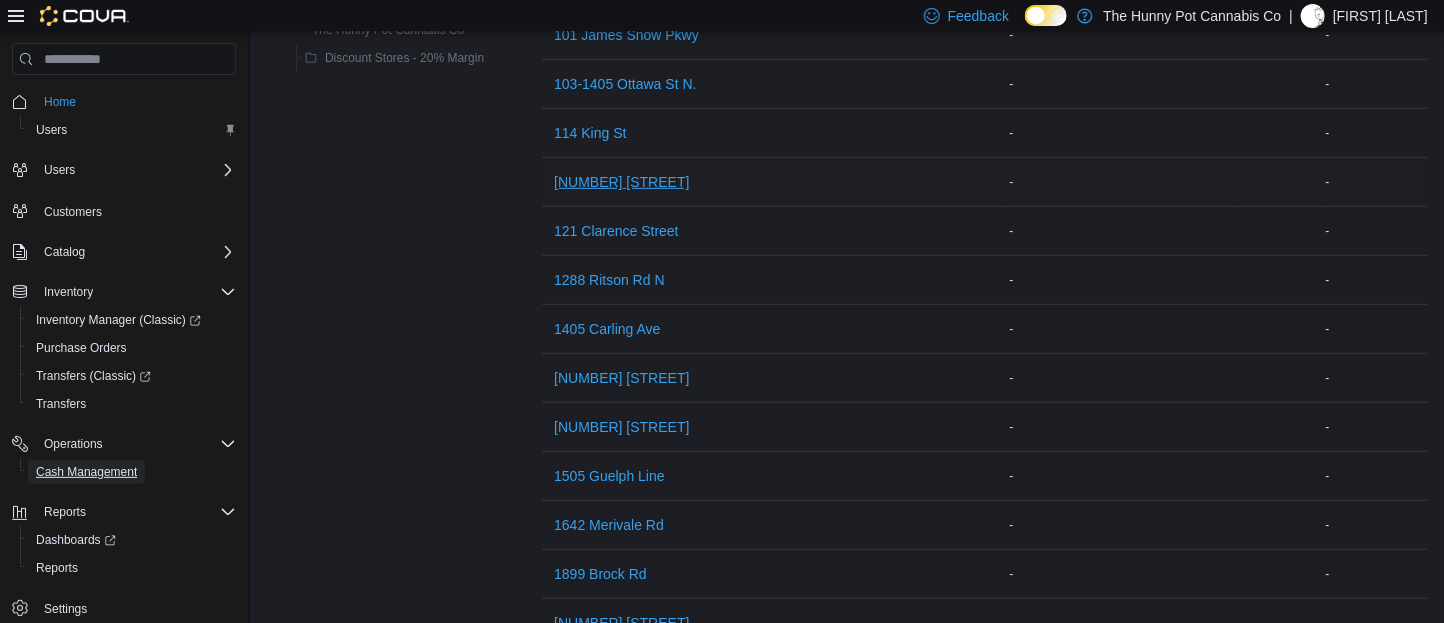 scroll, scrollTop: 304, scrollLeft: 0, axis: vertical 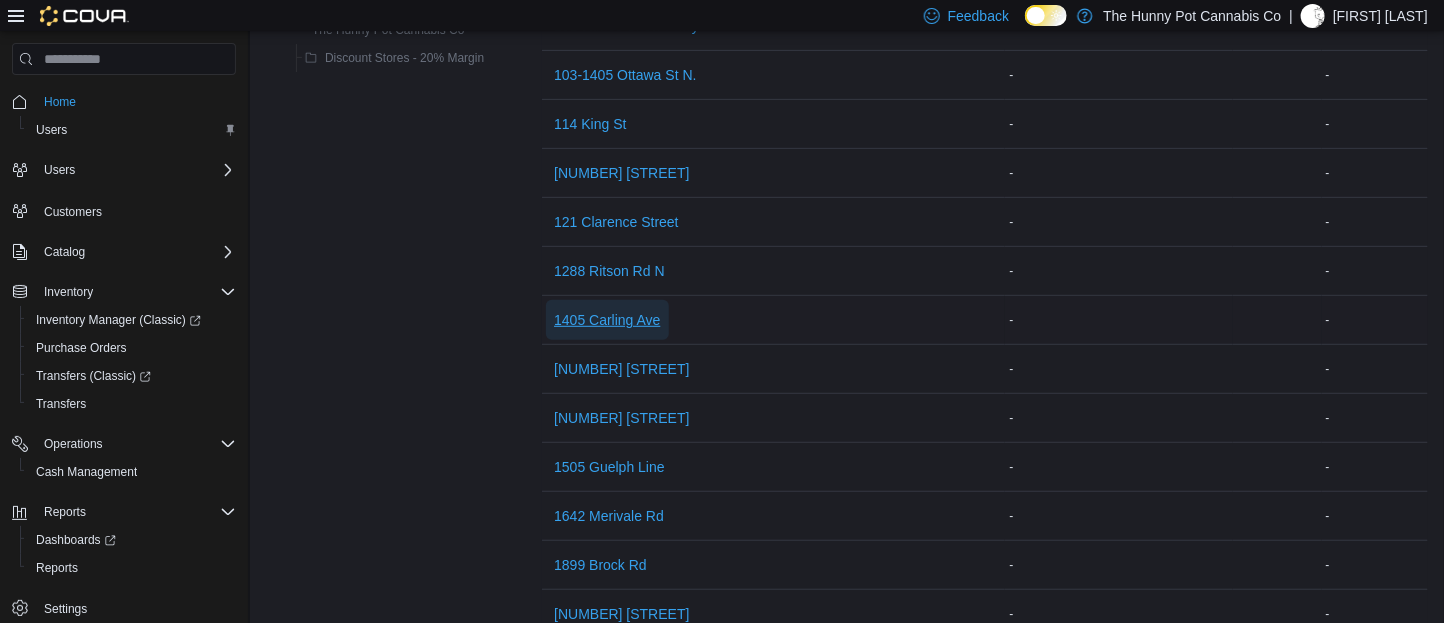 click on "1405 Carling Ave" at bounding box center [607, 320] 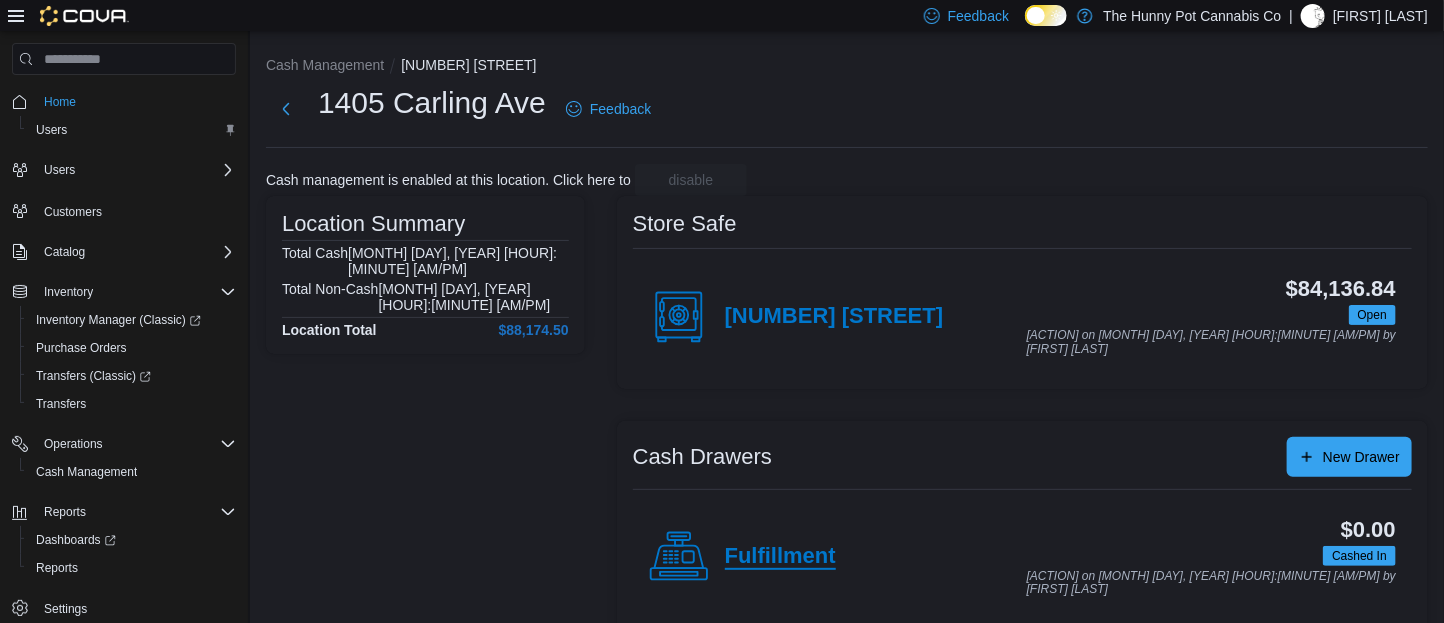 scroll, scrollTop: 355, scrollLeft: 0, axis: vertical 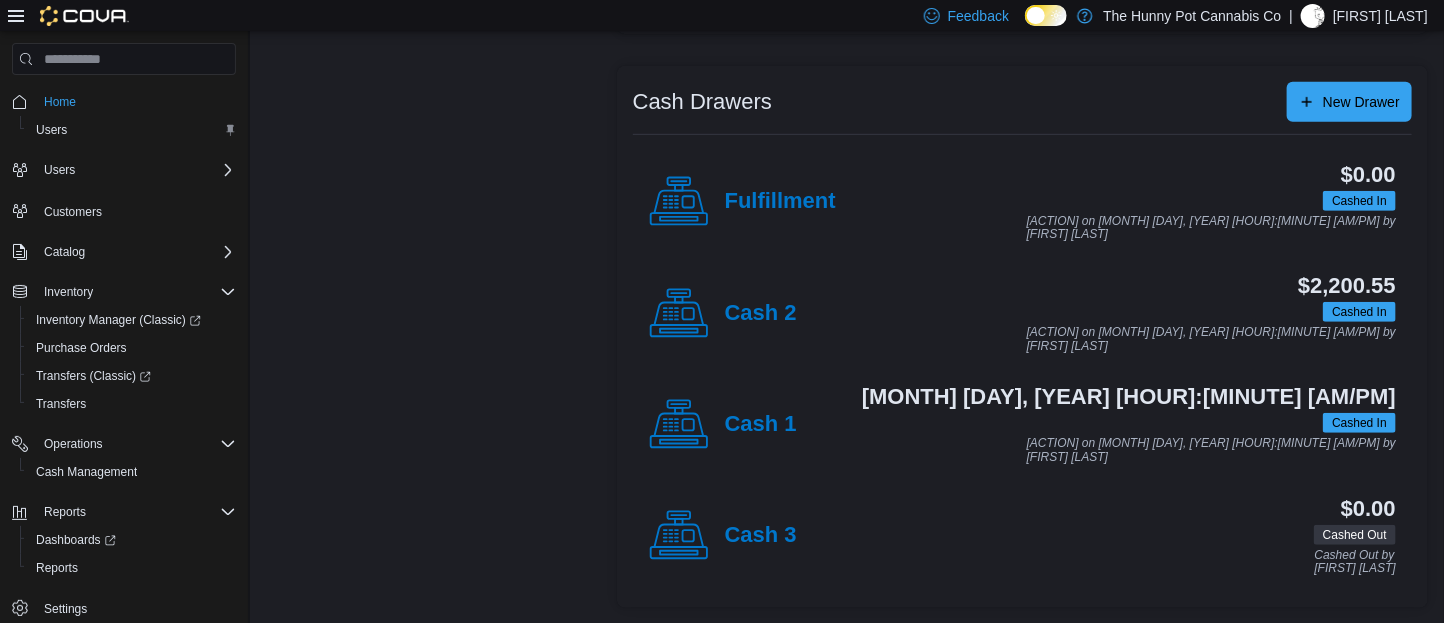 click on "Cash 2" at bounding box center [723, 314] 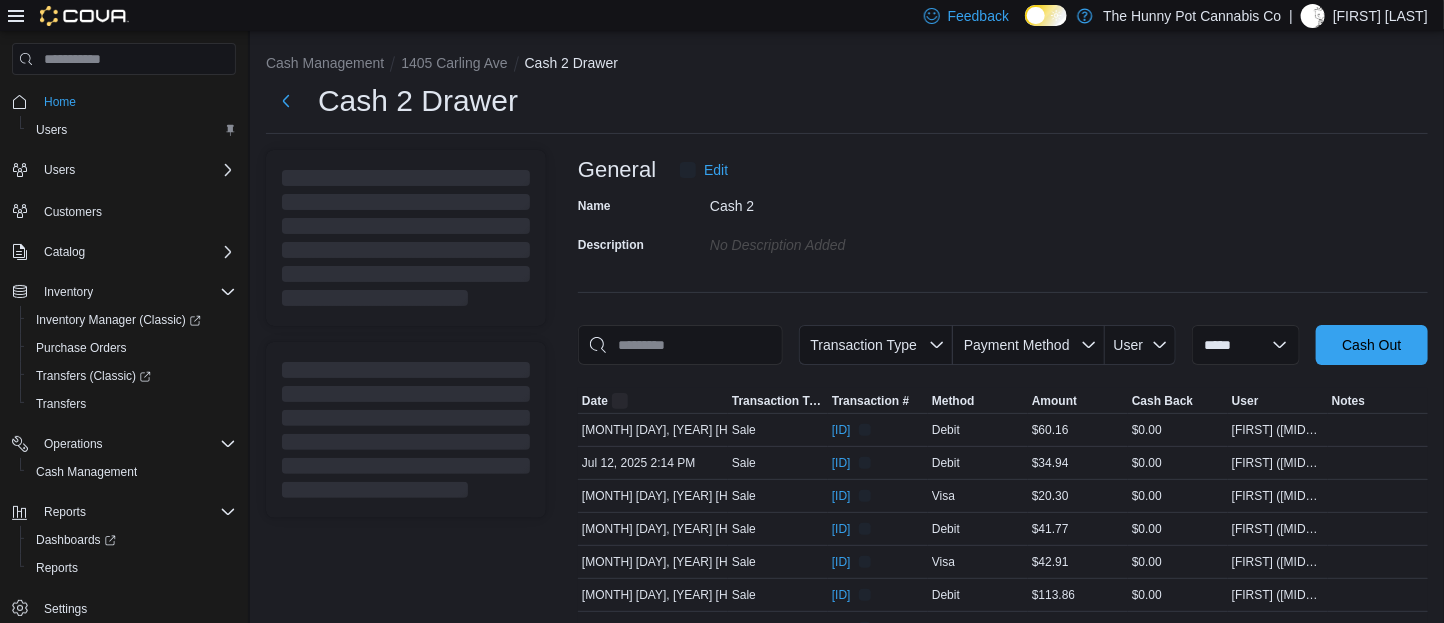 scroll, scrollTop: 0, scrollLeft: 0, axis: both 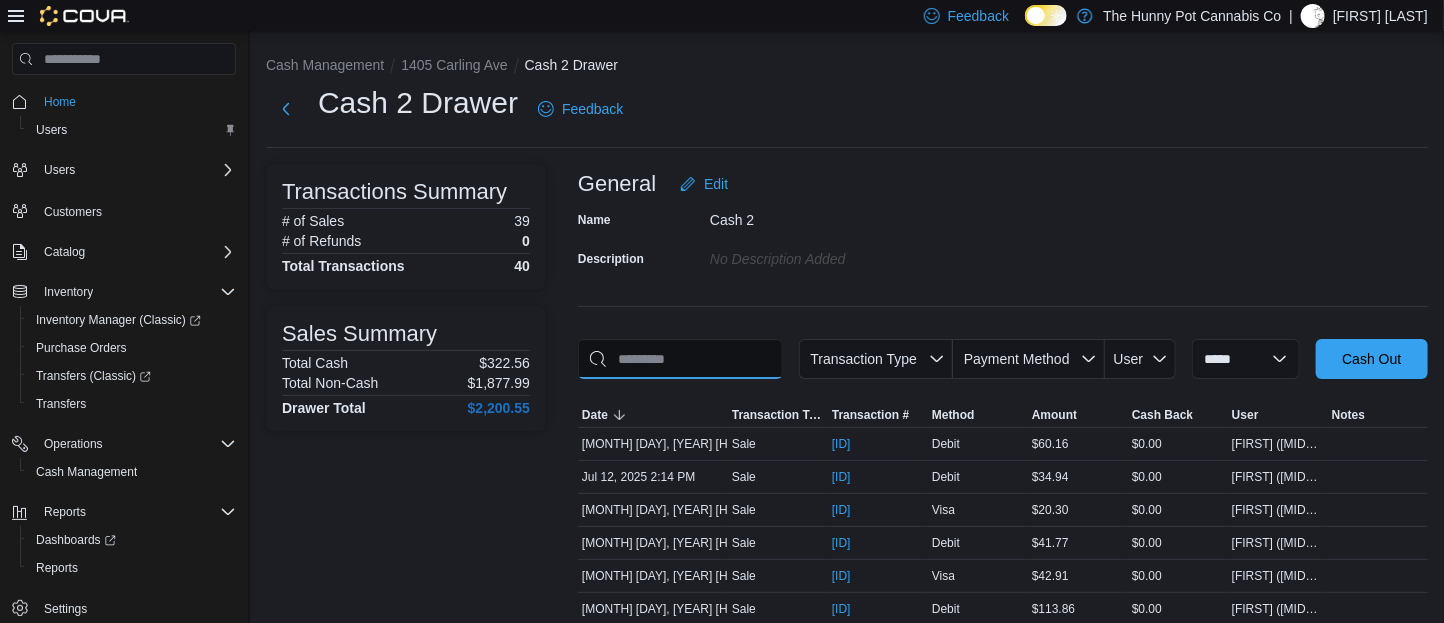 click at bounding box center [680, 359] 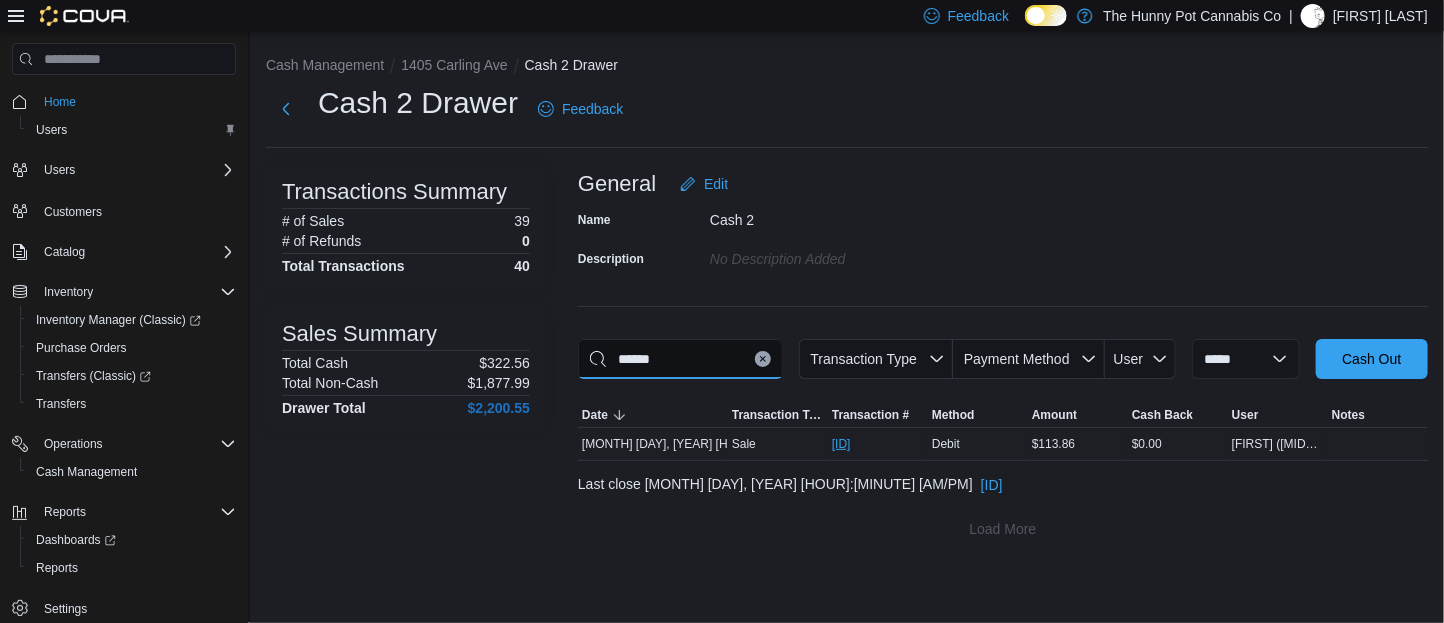 type on "******" 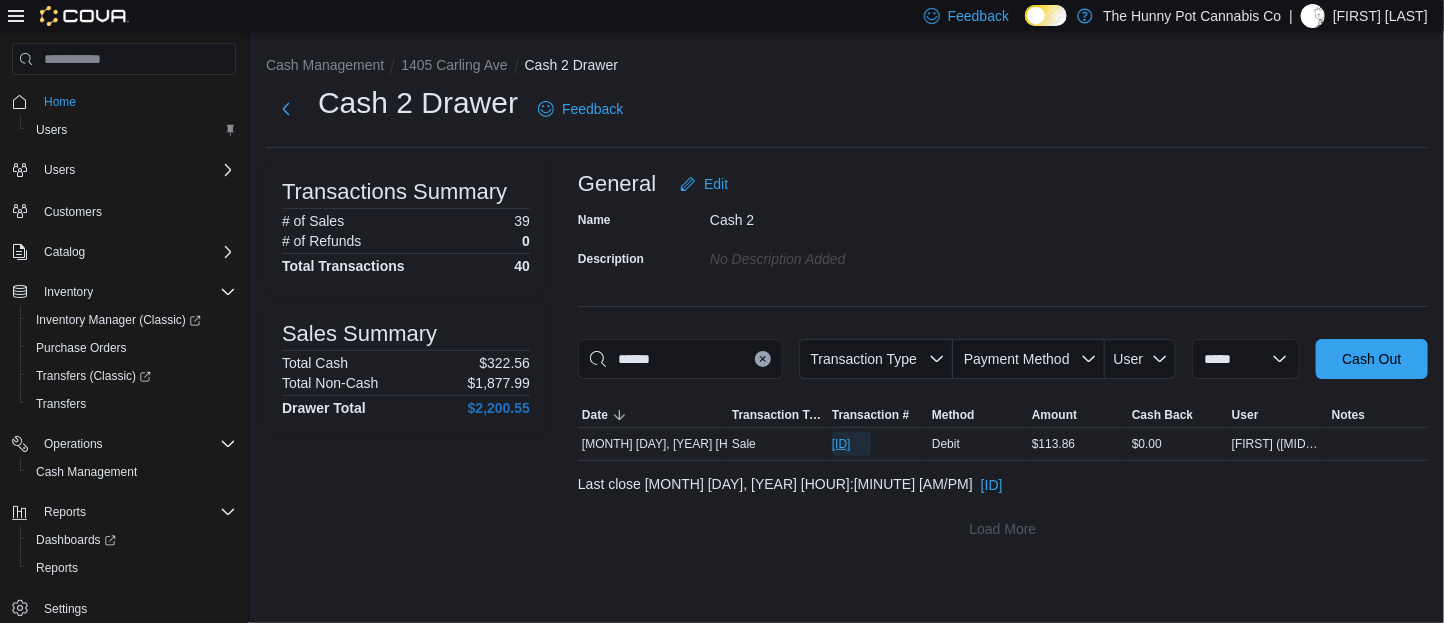click on "[ID]" at bounding box center (841, 444) 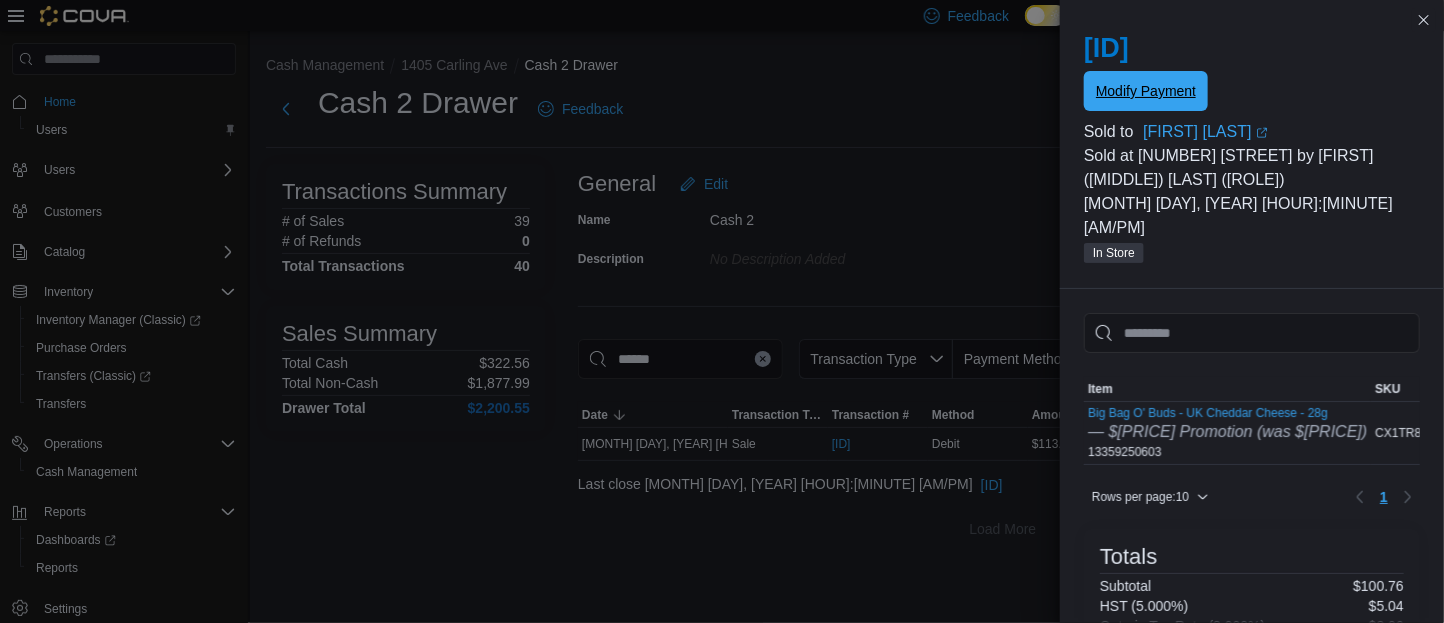 click on "Modify Payment" at bounding box center (1146, 91) 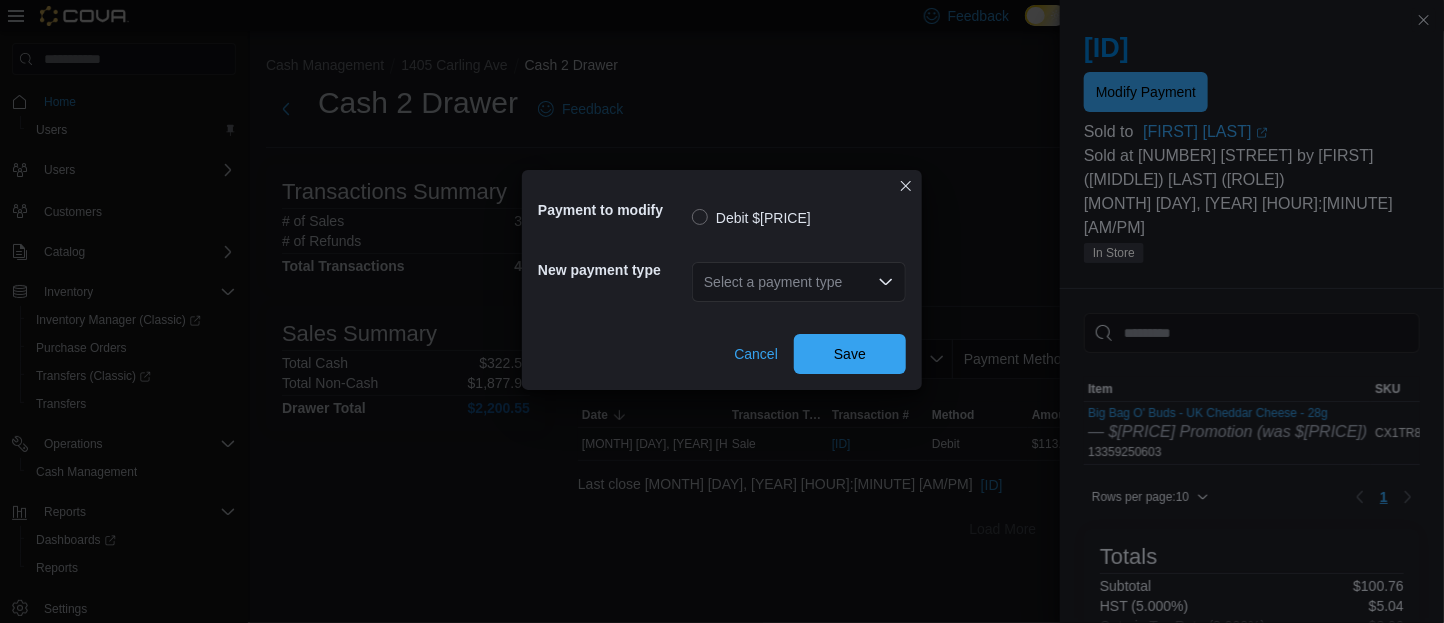 click on "Select a payment type" at bounding box center (799, 282) 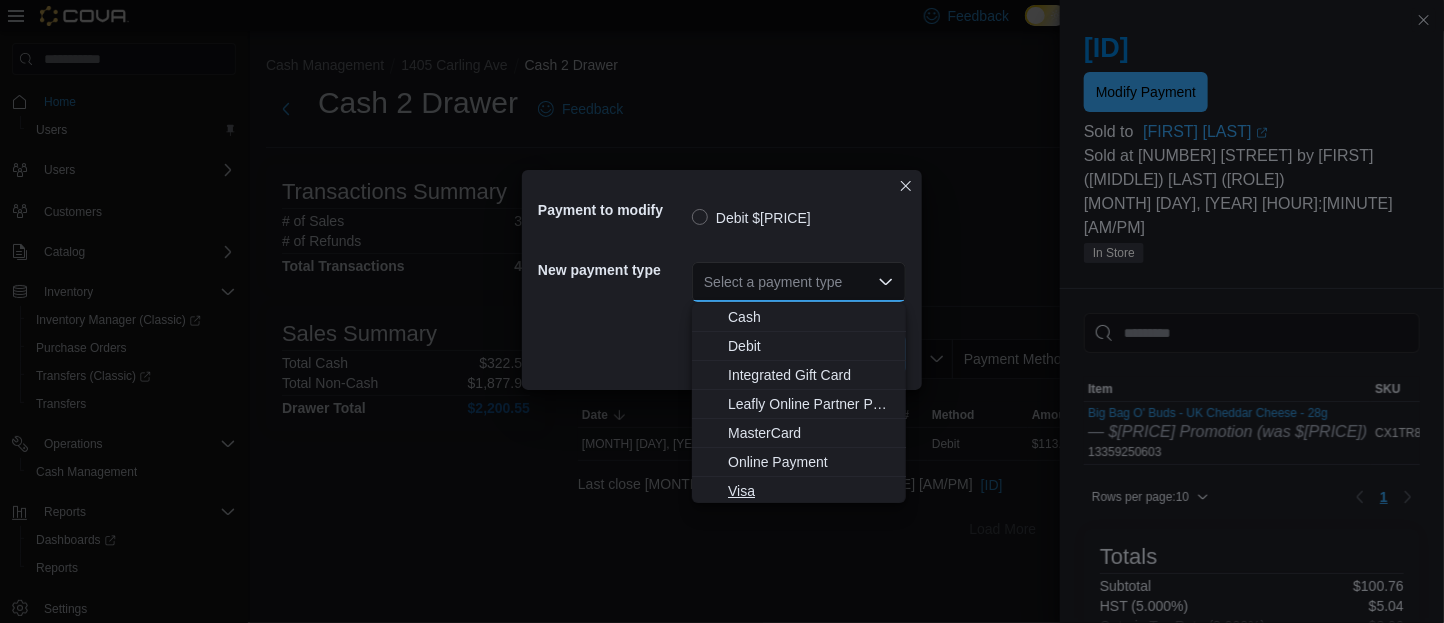 click on "Visa" at bounding box center (811, 491) 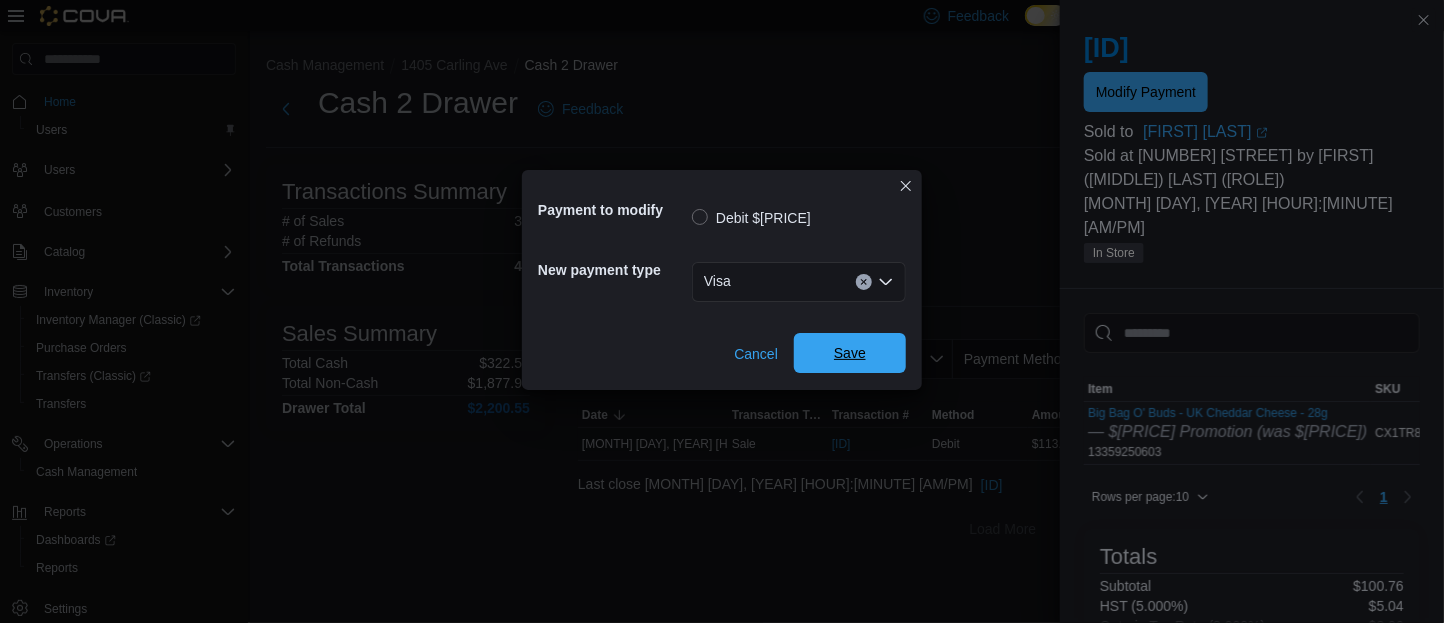 click on "Save" at bounding box center [850, 353] 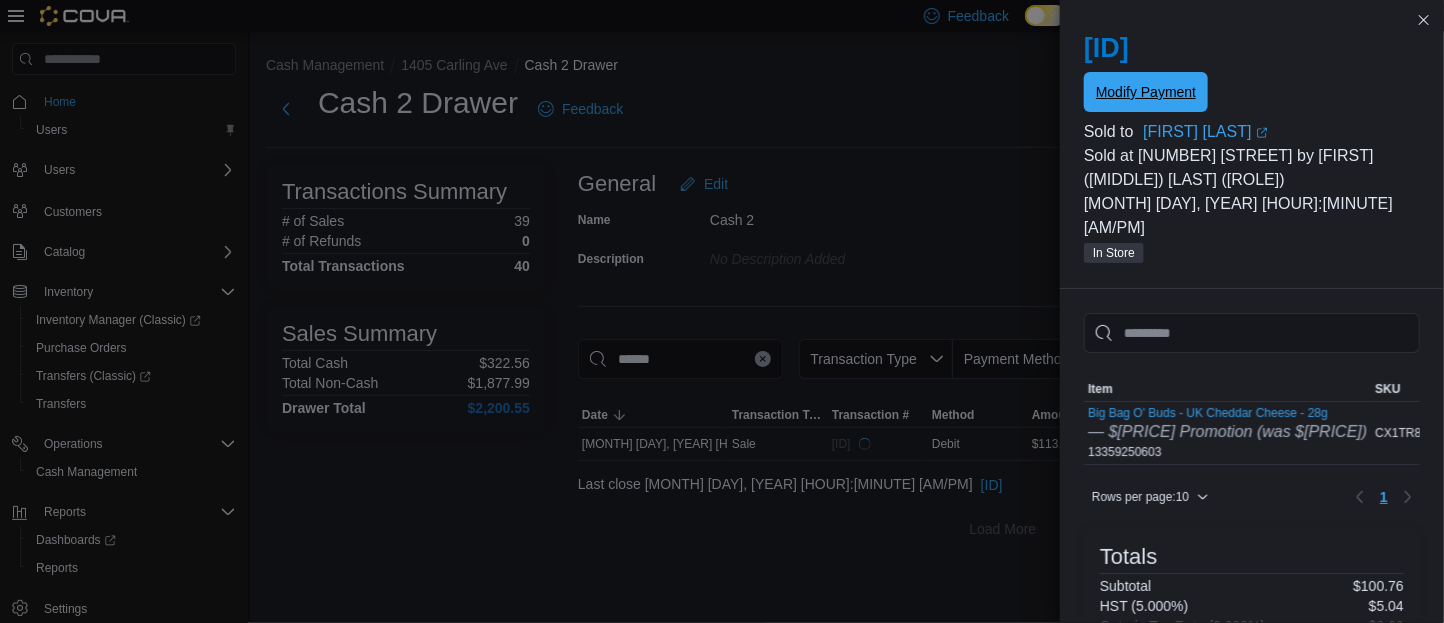 scroll, scrollTop: 0, scrollLeft: 0, axis: both 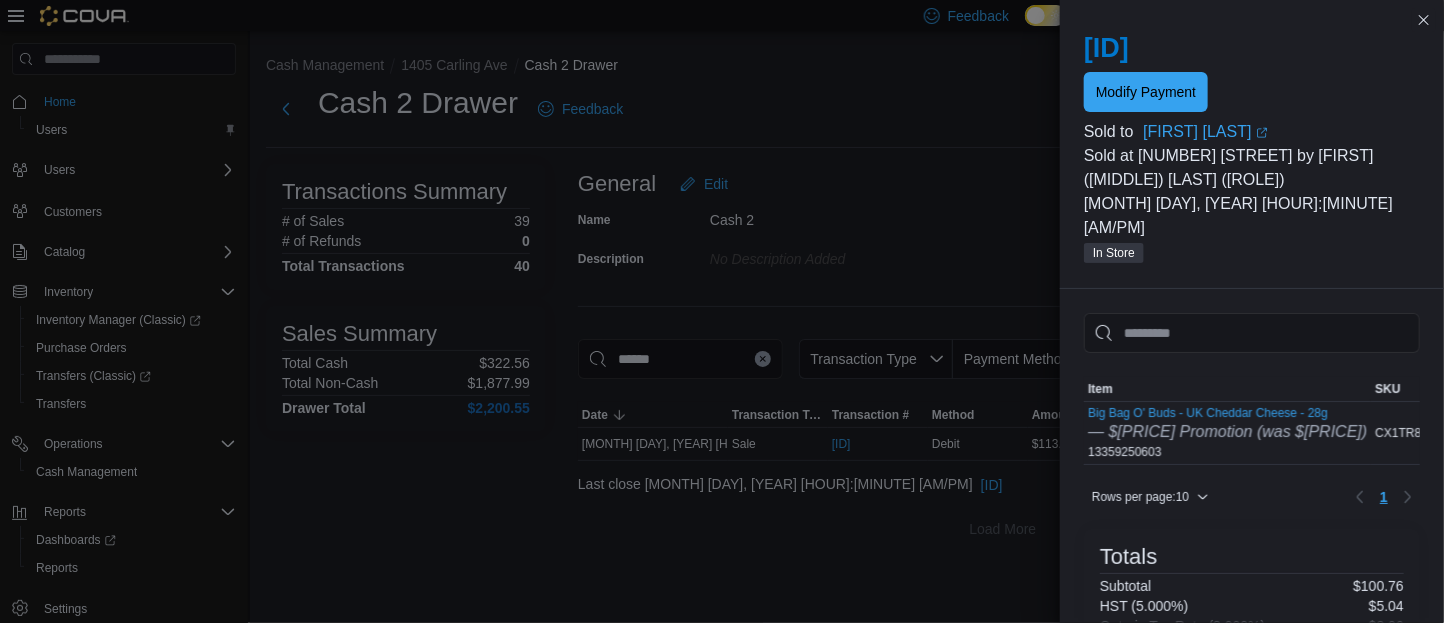 click at bounding box center [1252, 116] 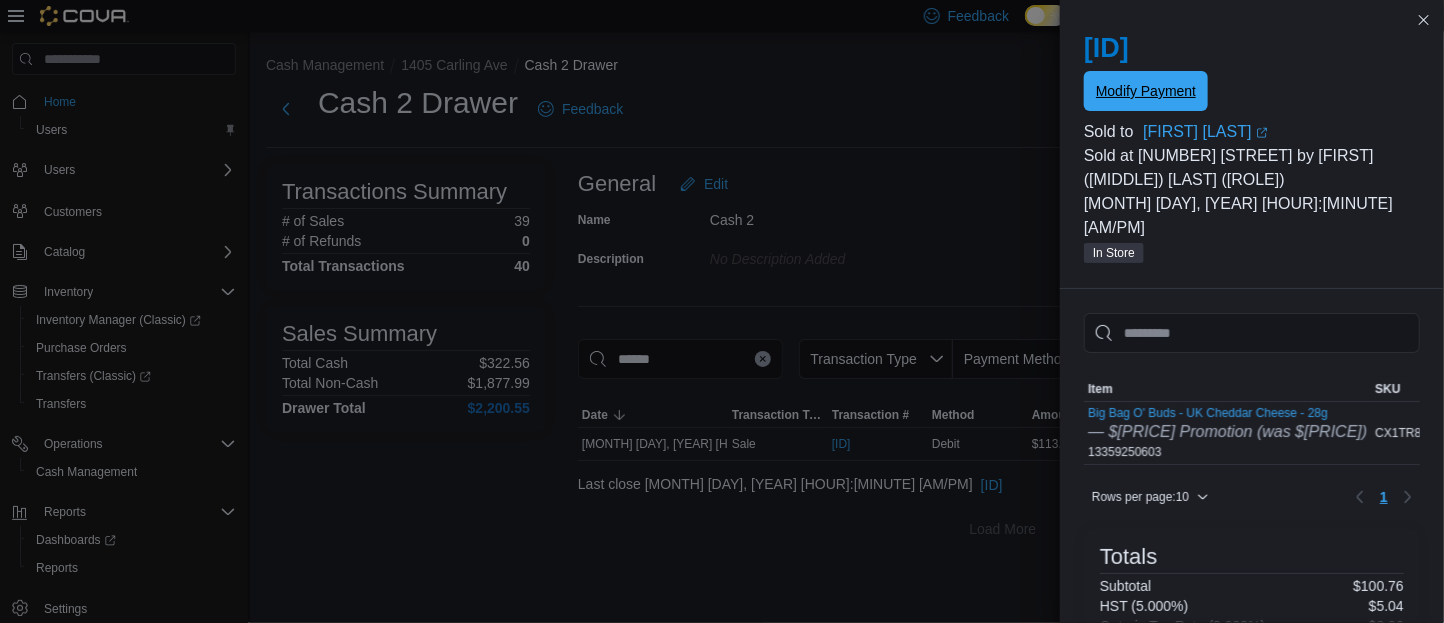 click on "Modify Payment" at bounding box center (1146, 91) 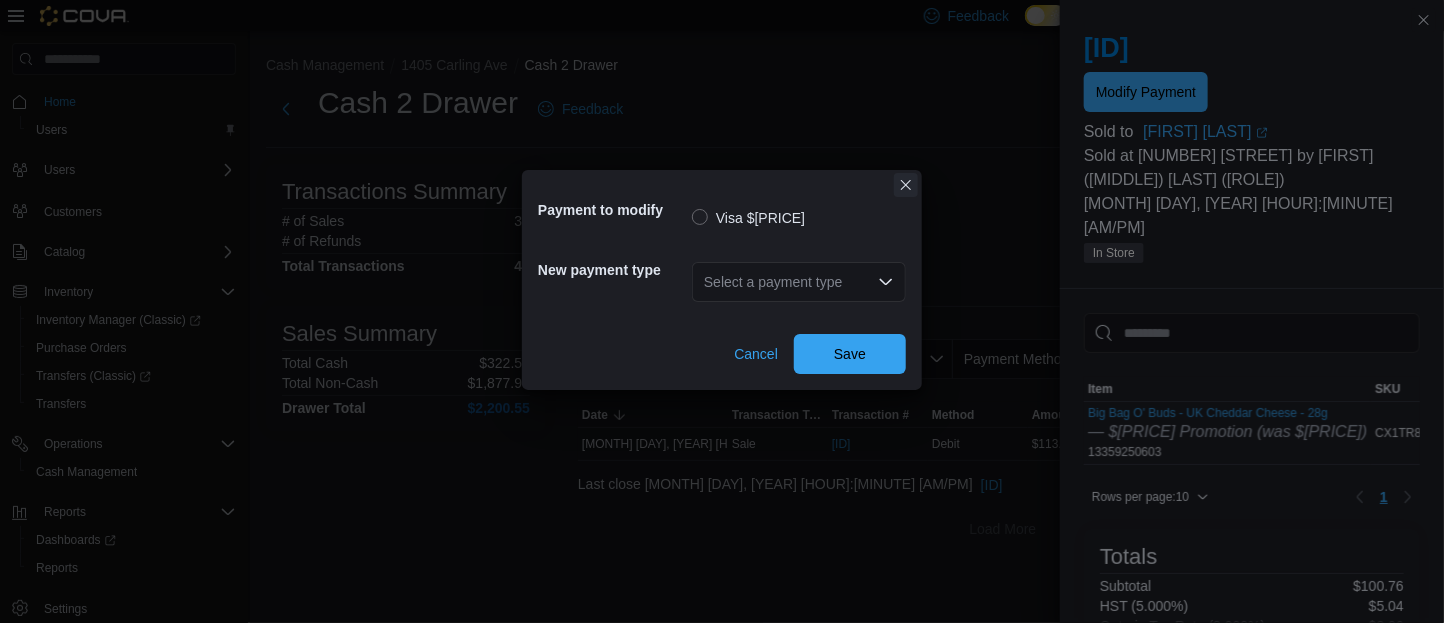 click at bounding box center (906, 185) 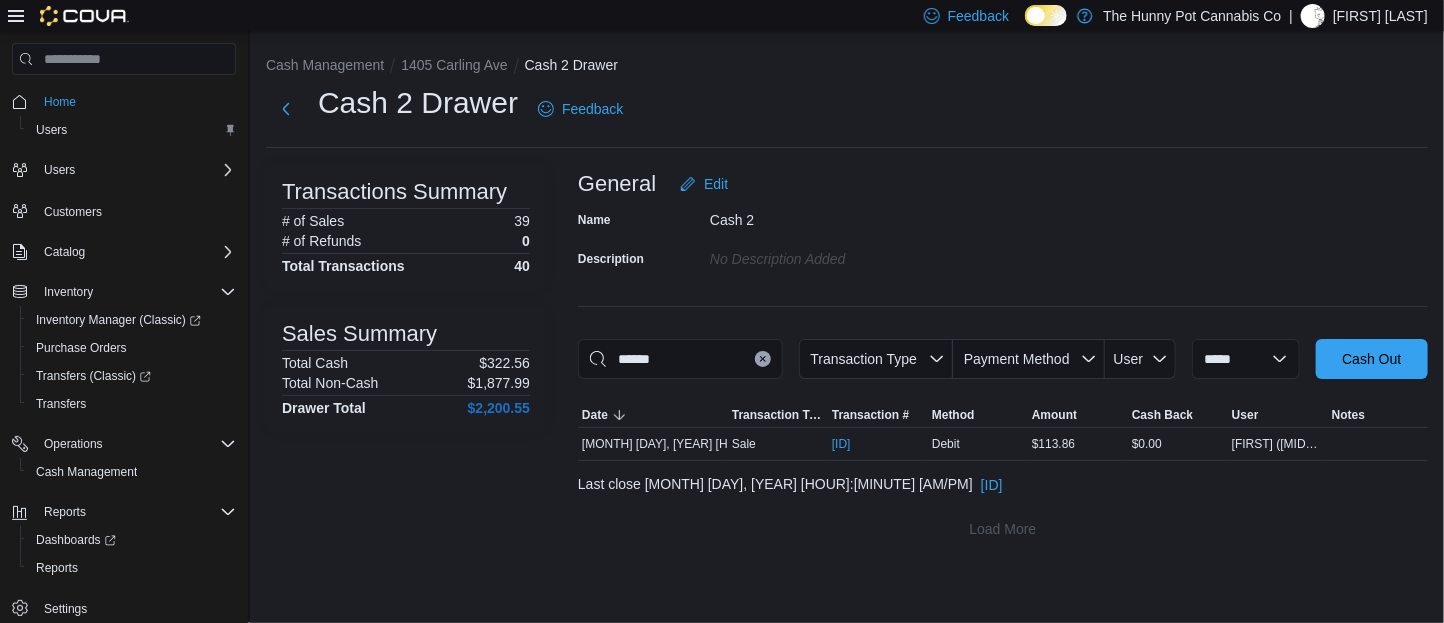 click at bounding box center [763, 359] 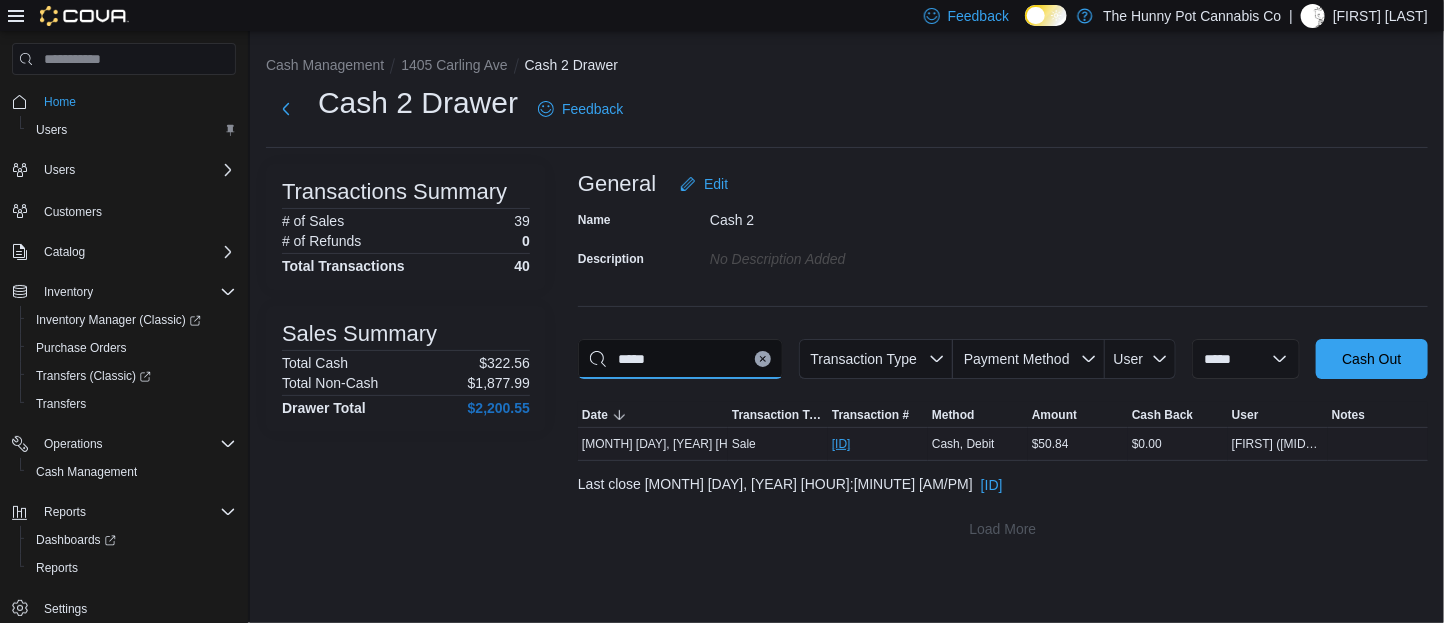 type on "*****" 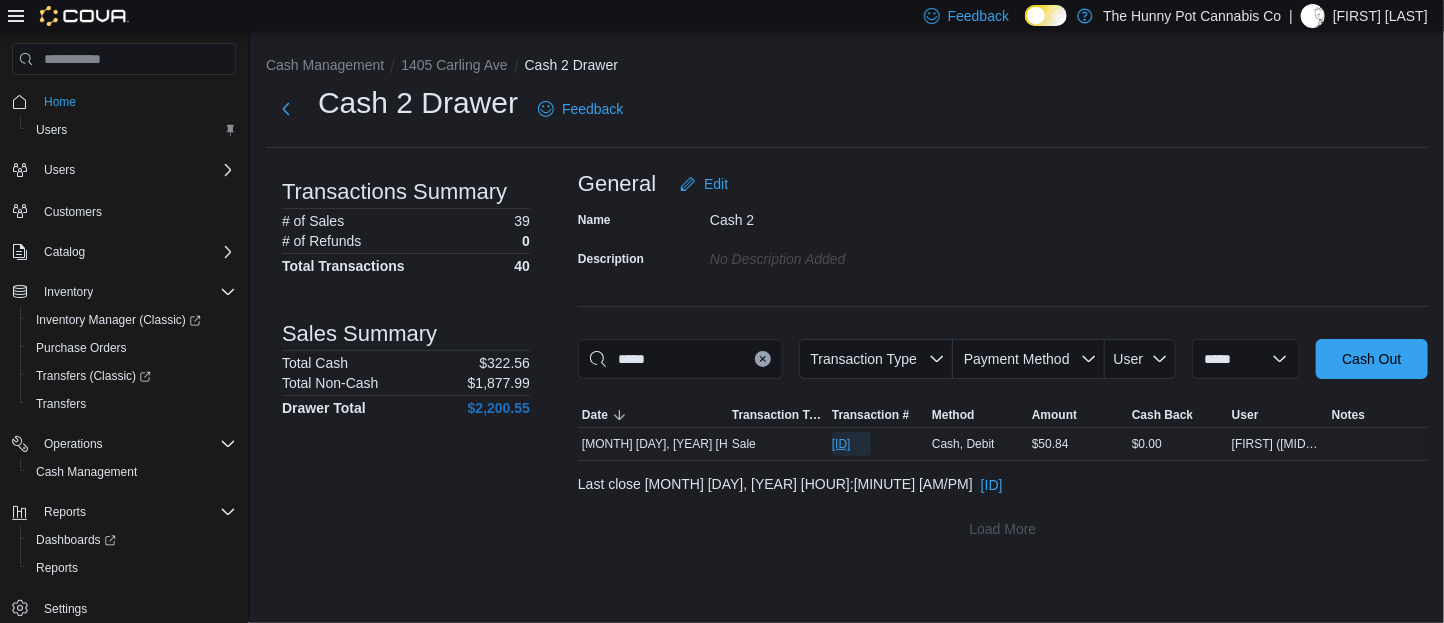 click on "[ID]" at bounding box center [851, 444] 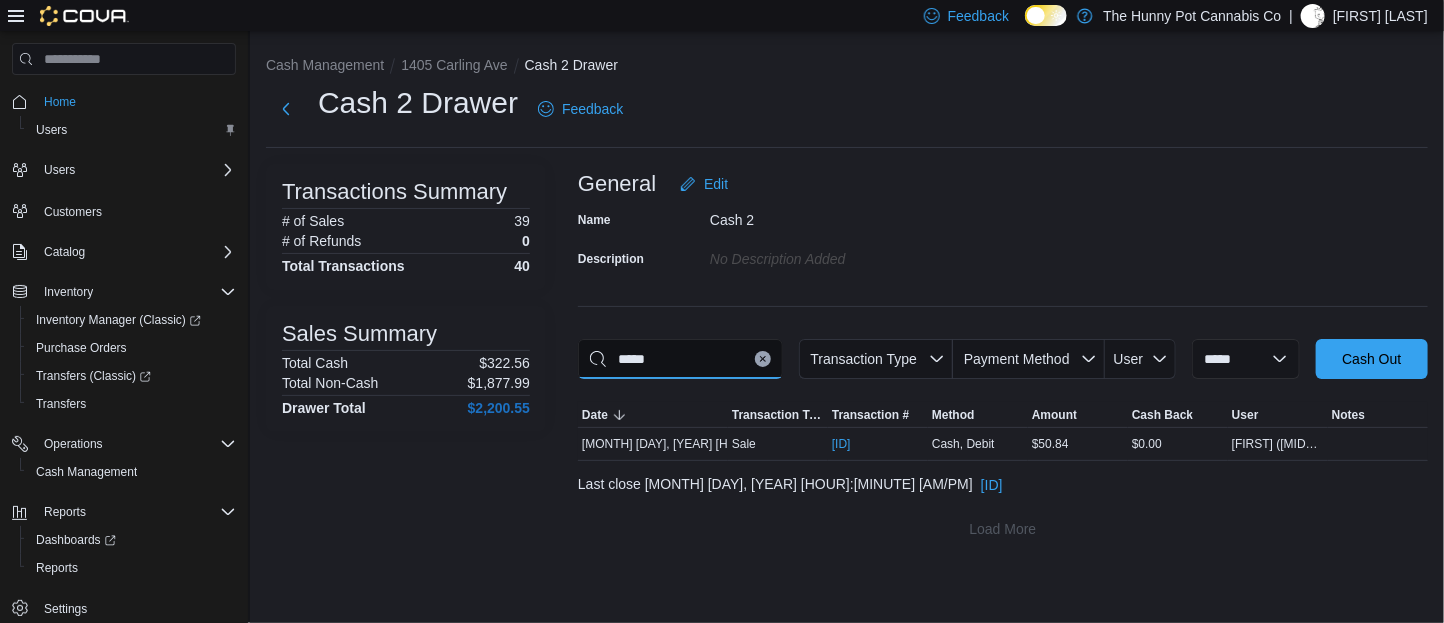 click on "*****" at bounding box center (680, 359) 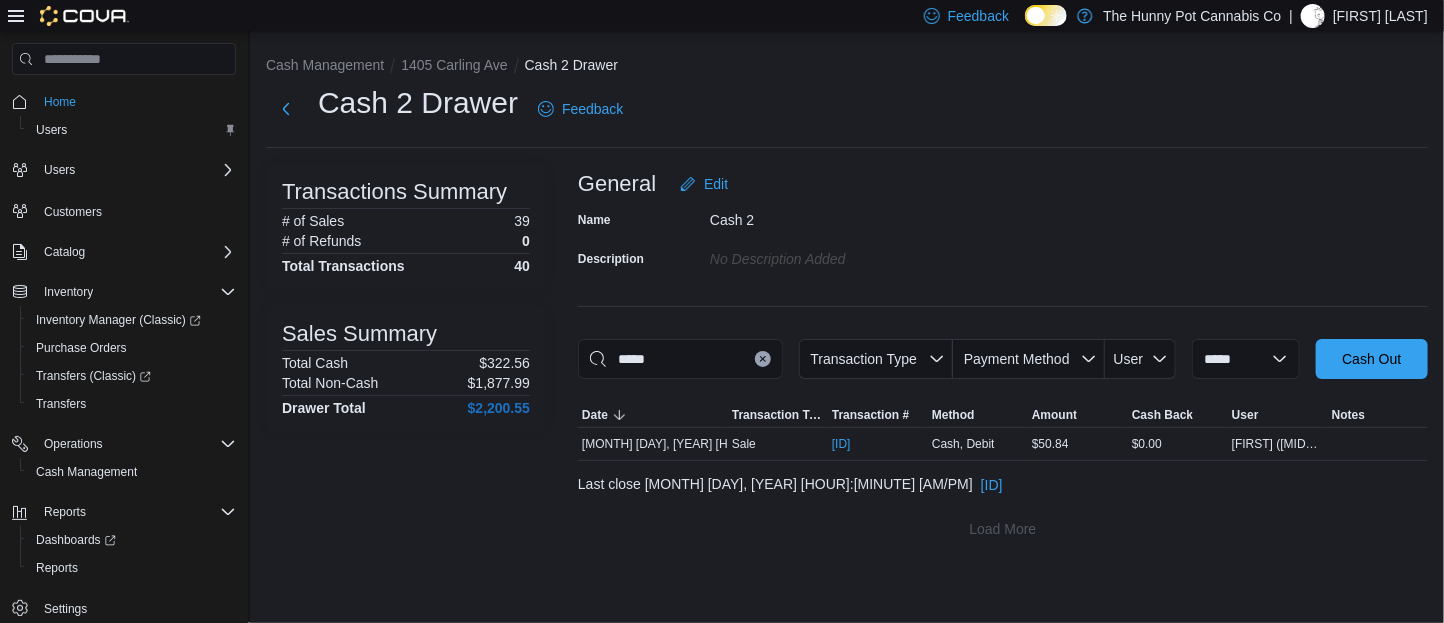 click 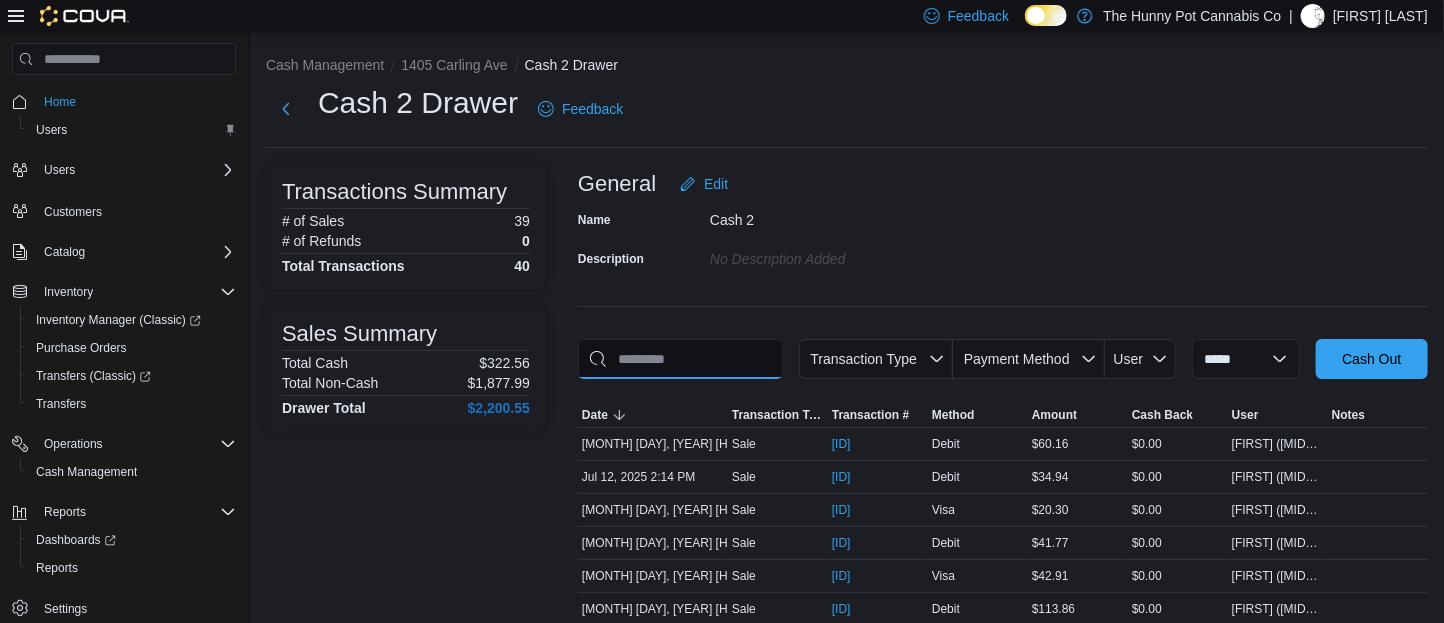 click at bounding box center [680, 359] 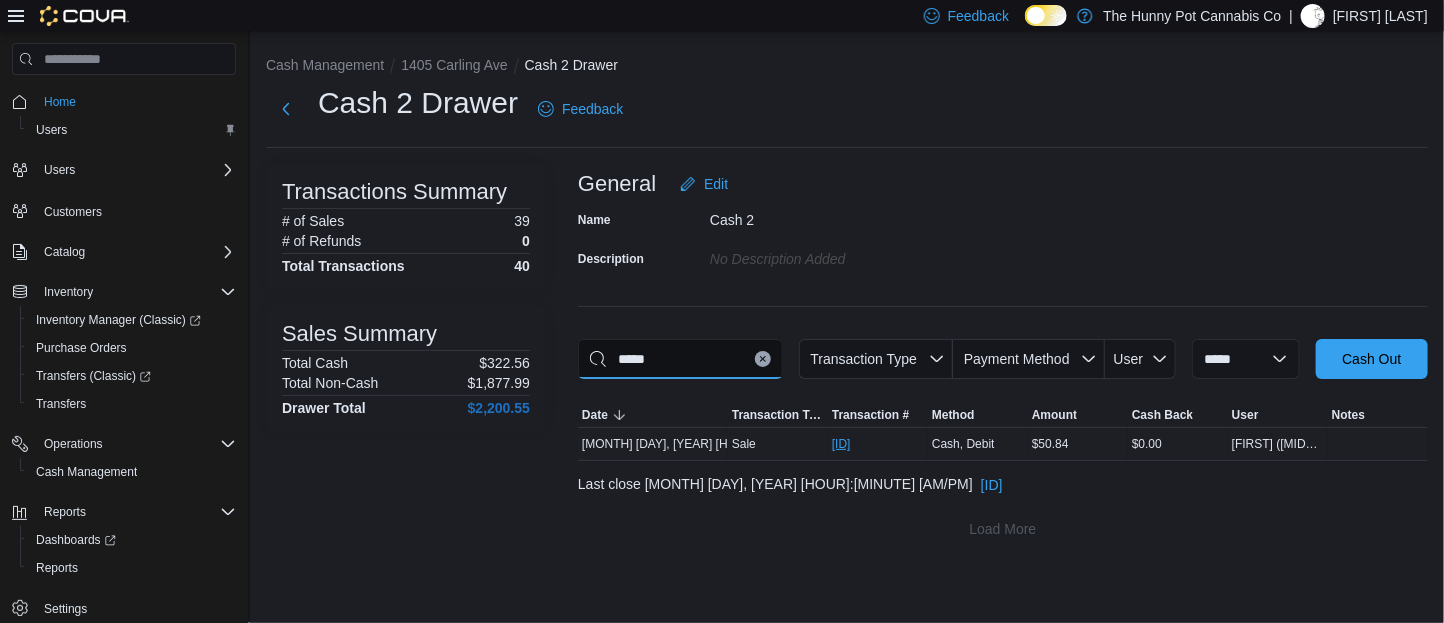 type on "*****" 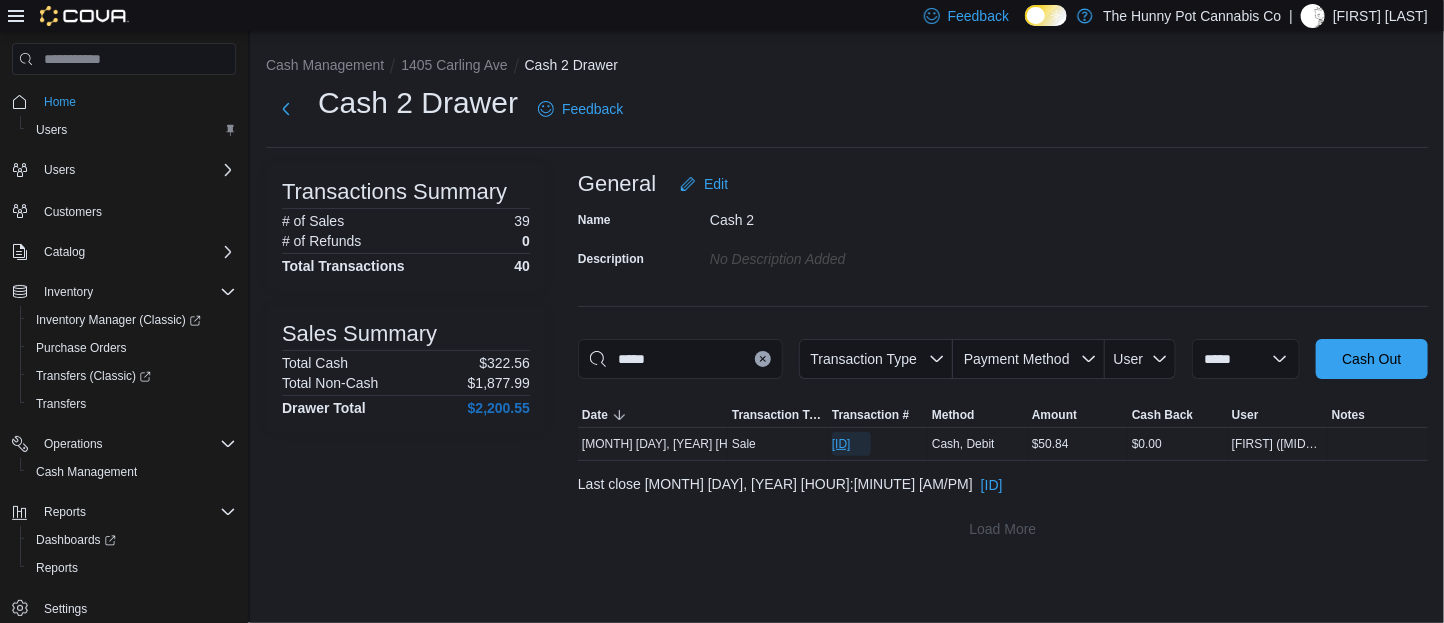 click on "[ID]" at bounding box center (841, 444) 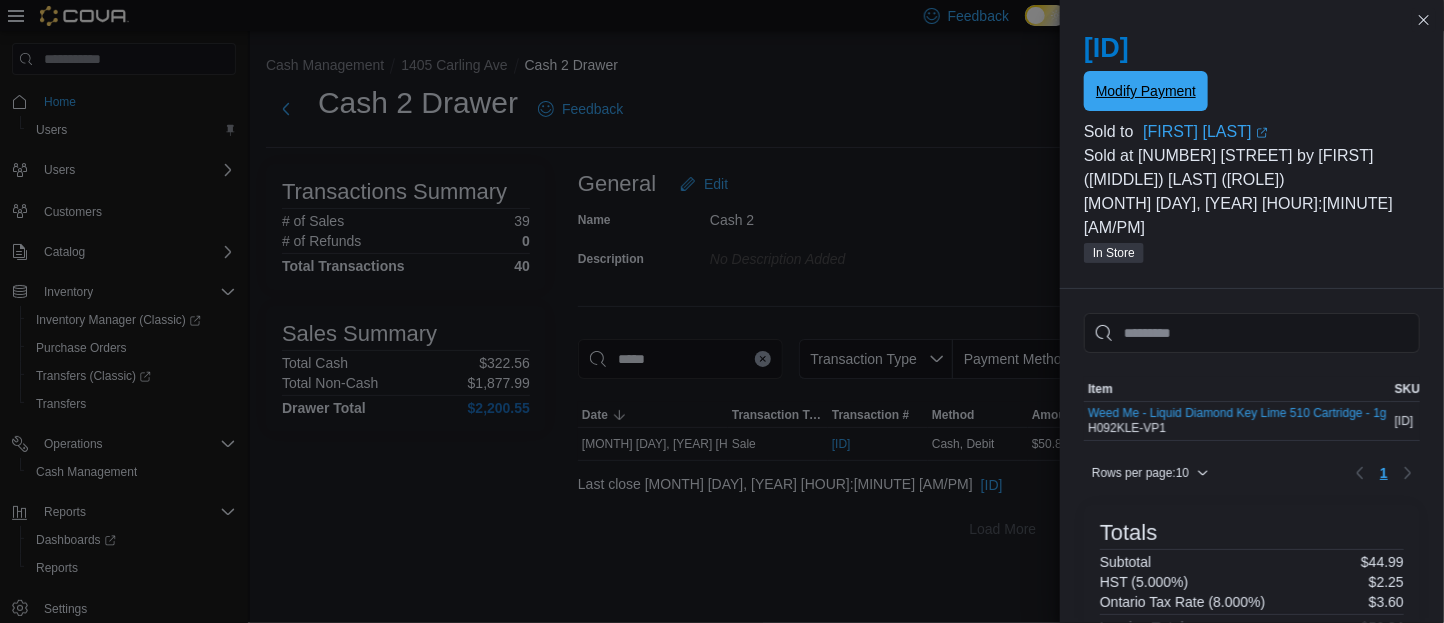 click on "Modify Payment" at bounding box center [1146, 91] 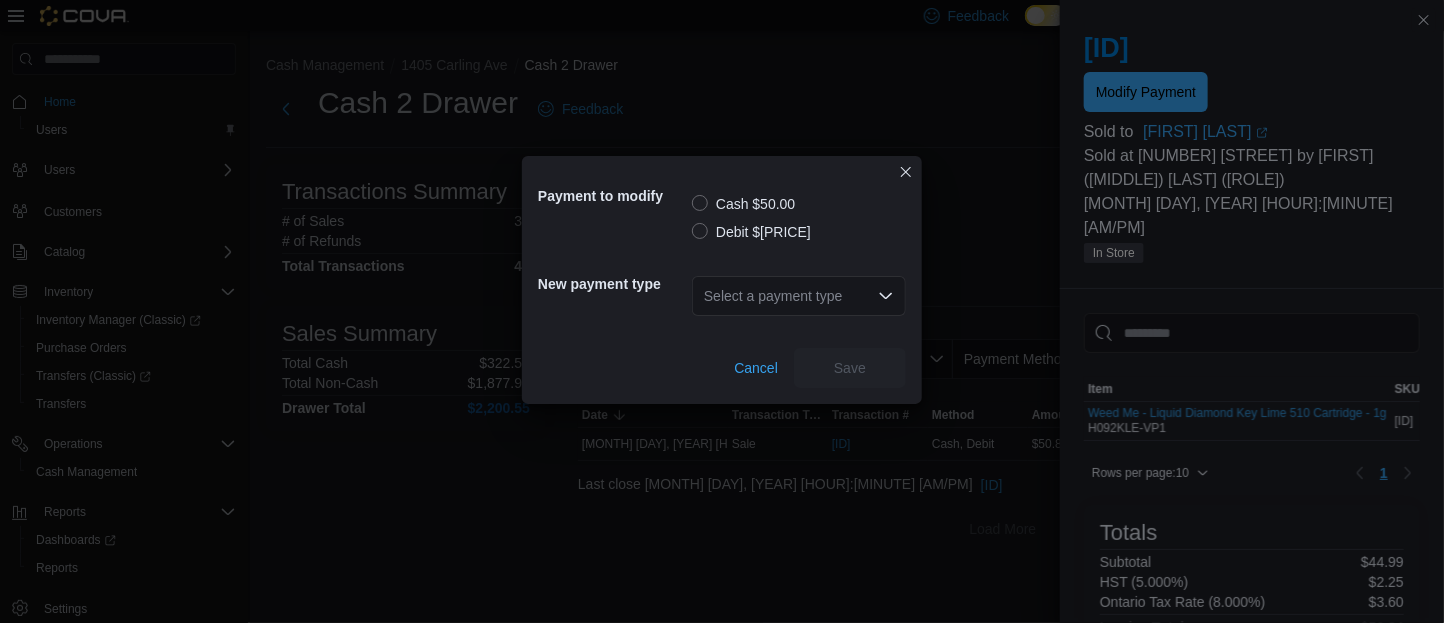 click on "Debit $[PRICE]" at bounding box center [751, 232] 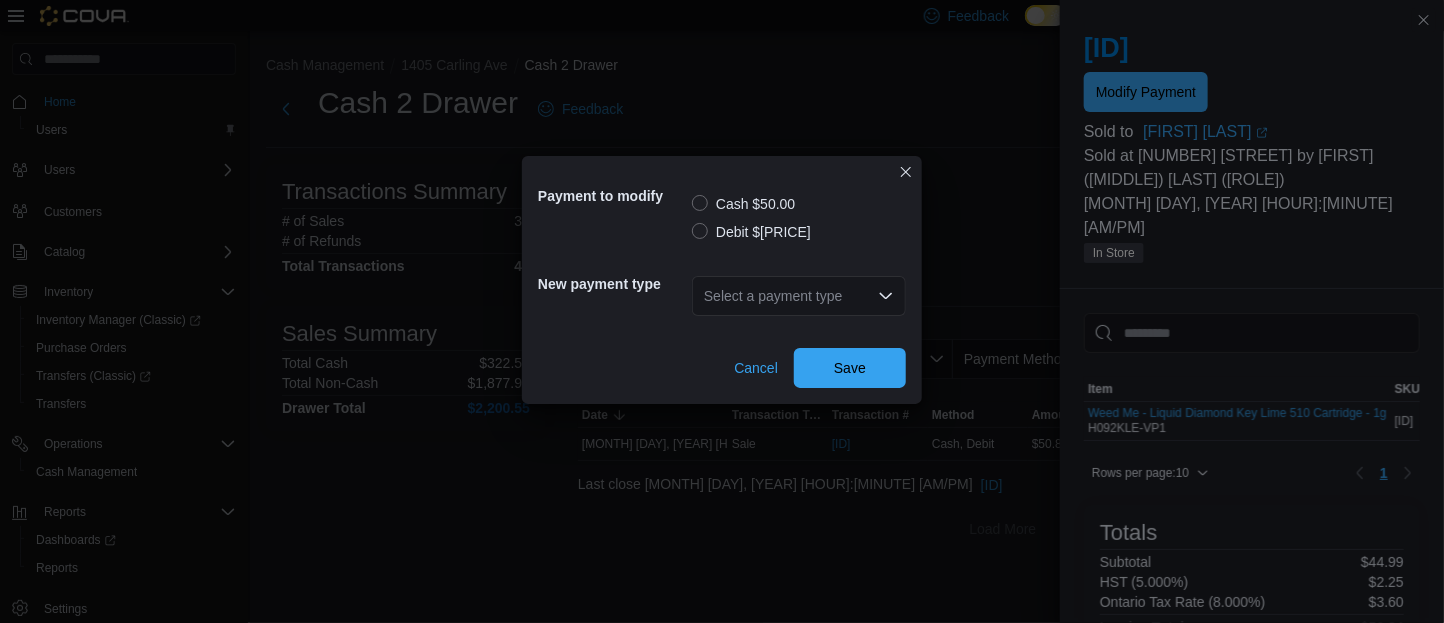click on "Select a payment type" at bounding box center (799, 296) 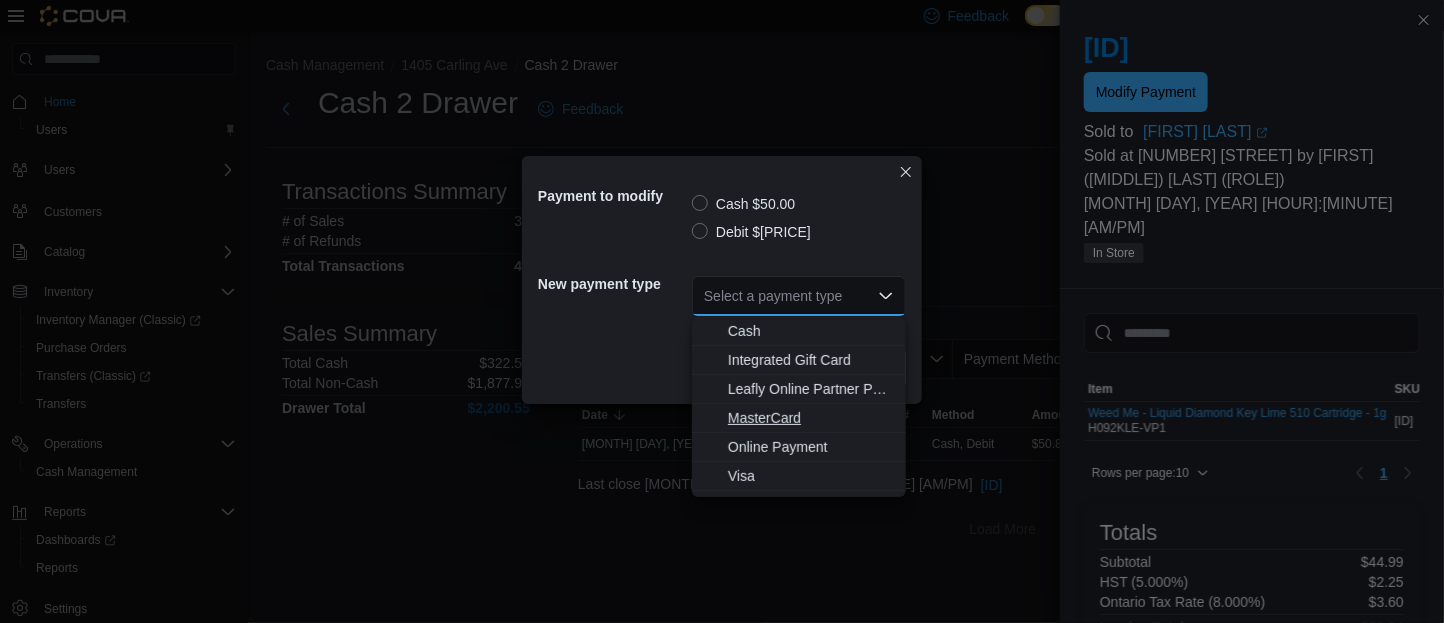 click on "MasterCard" at bounding box center [811, 418] 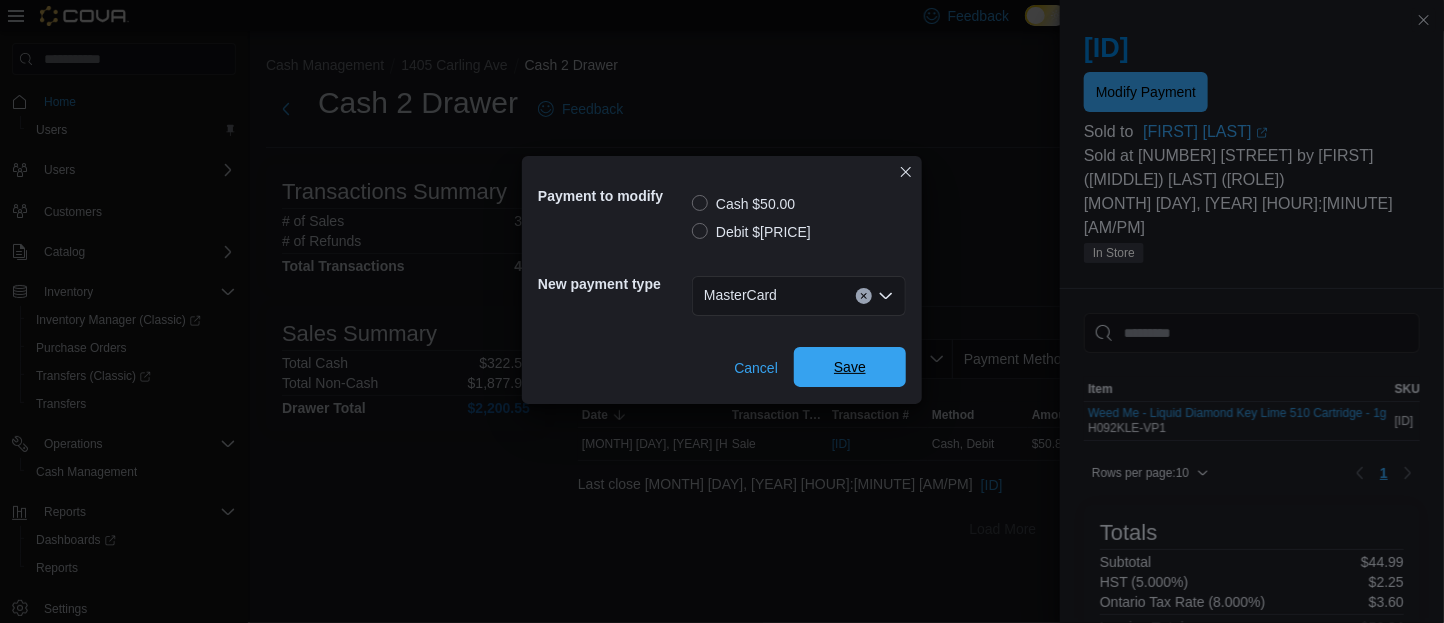 click on "Save" at bounding box center (850, 367) 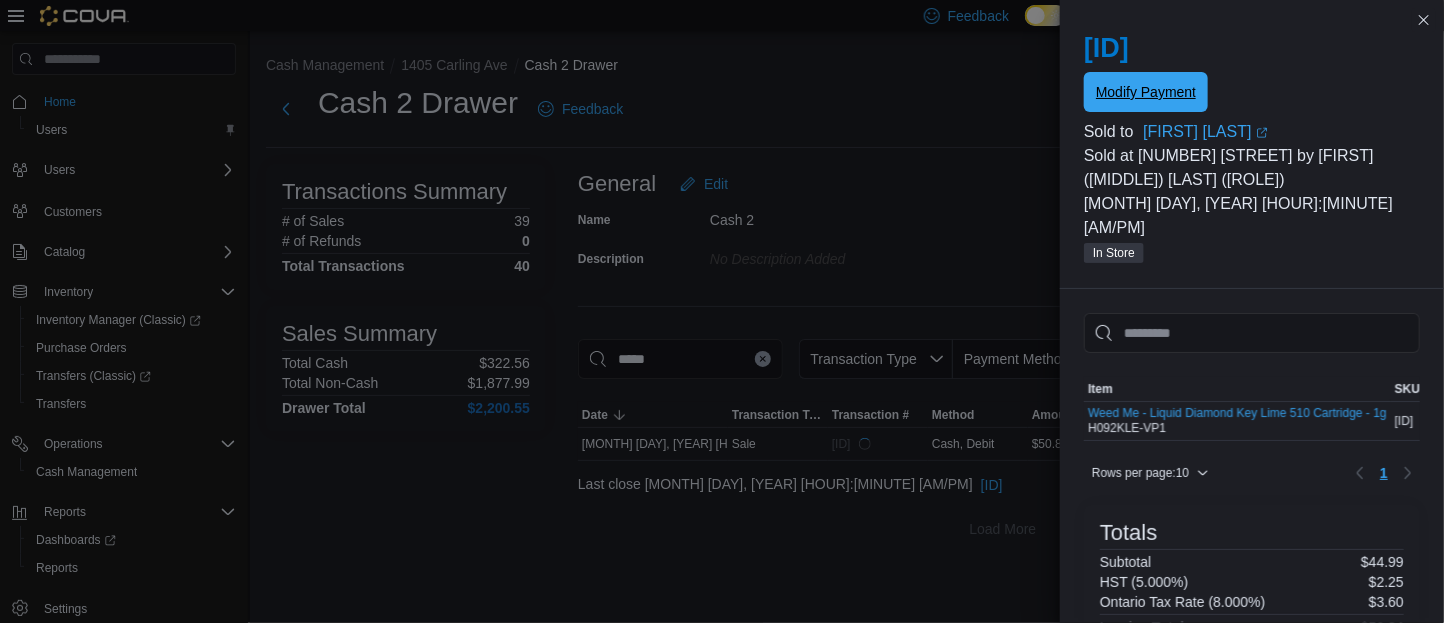 scroll, scrollTop: 0, scrollLeft: 0, axis: both 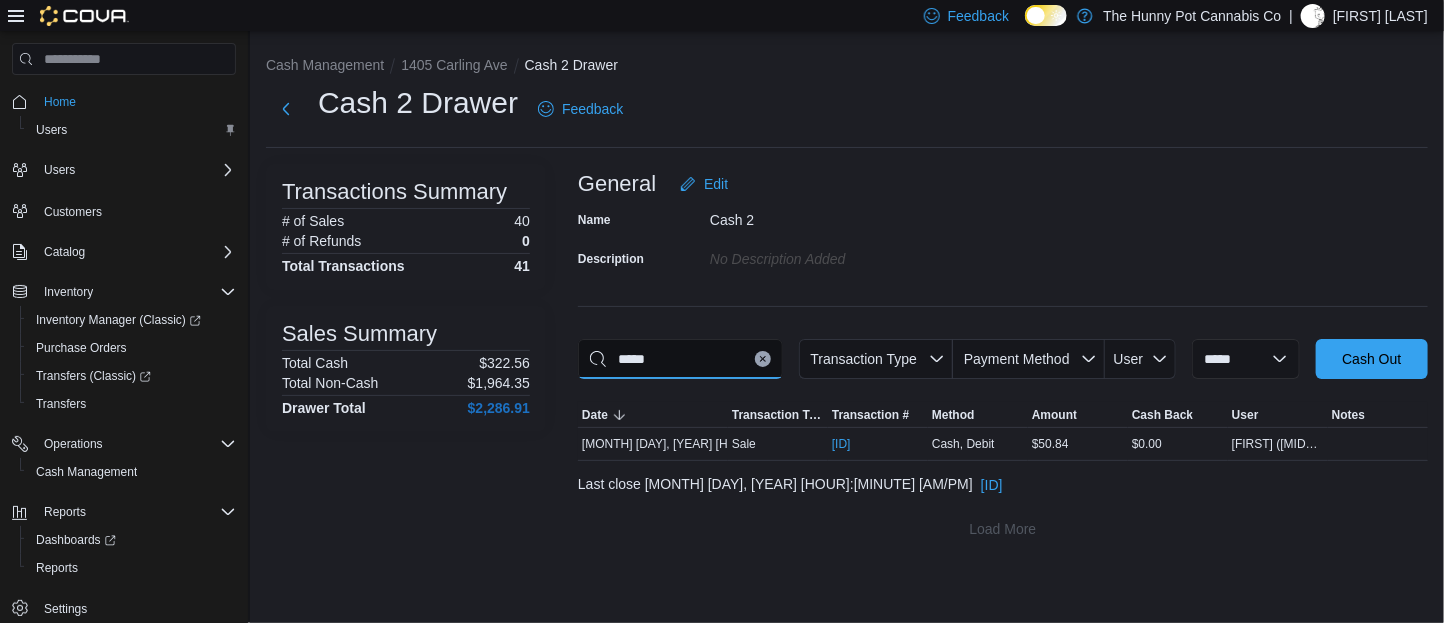 click on "*****" at bounding box center (680, 359) 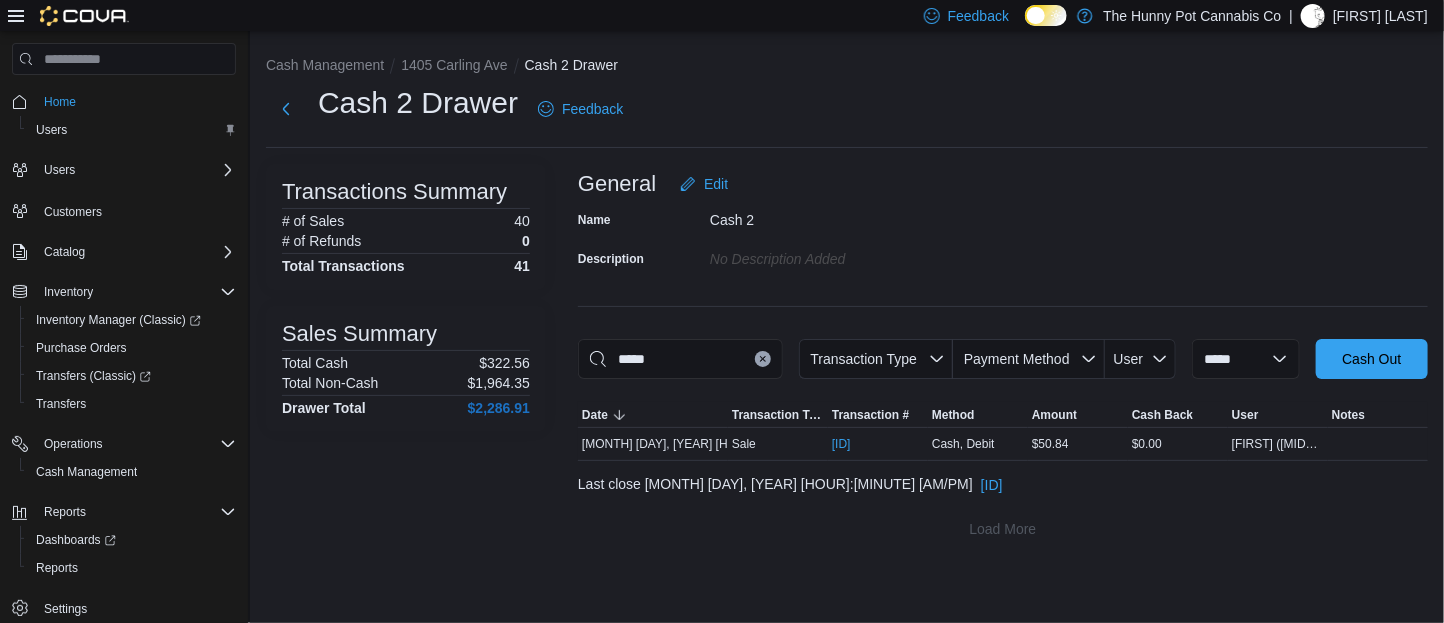 click at bounding box center (763, 359) 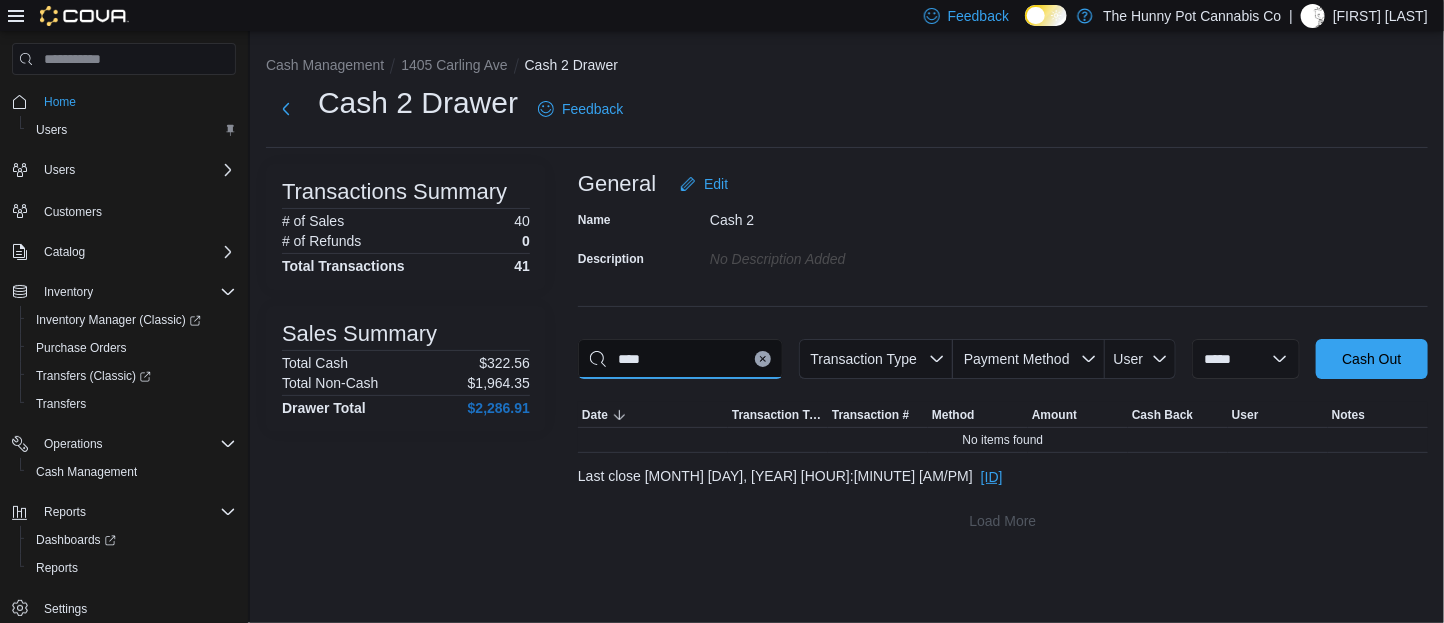 type on "****" 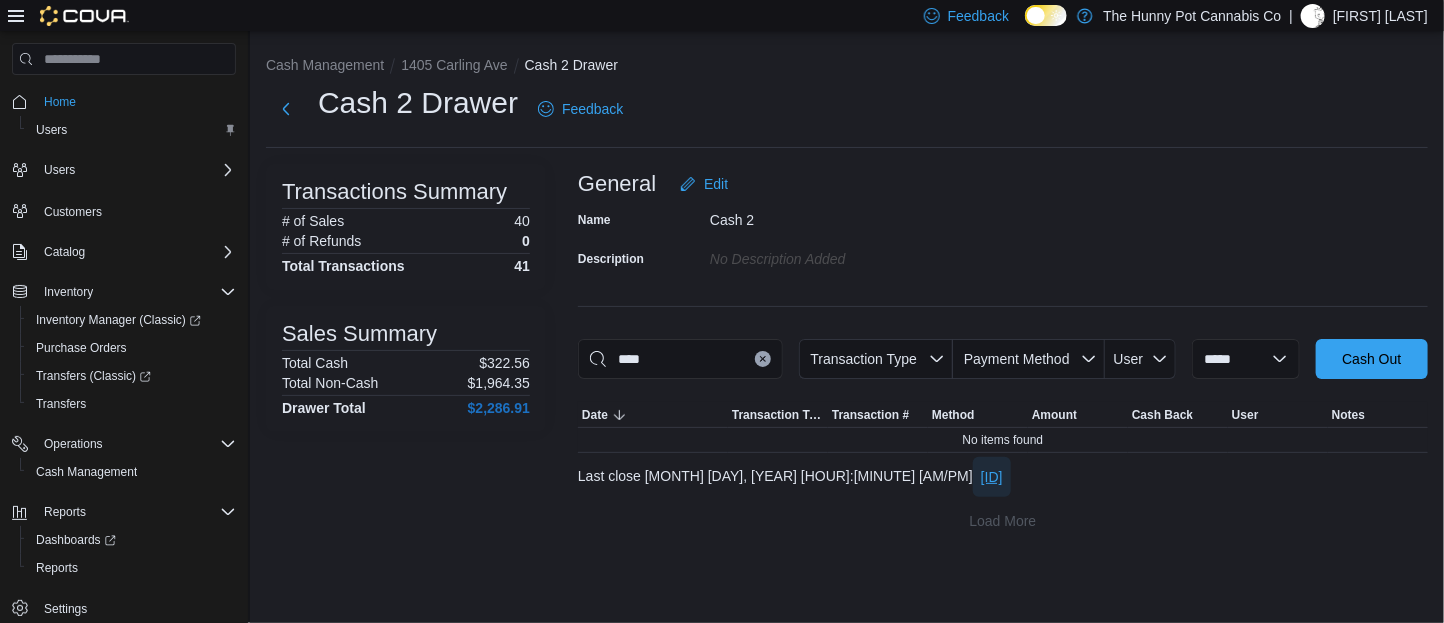 click on "[ID]" at bounding box center (992, 477) 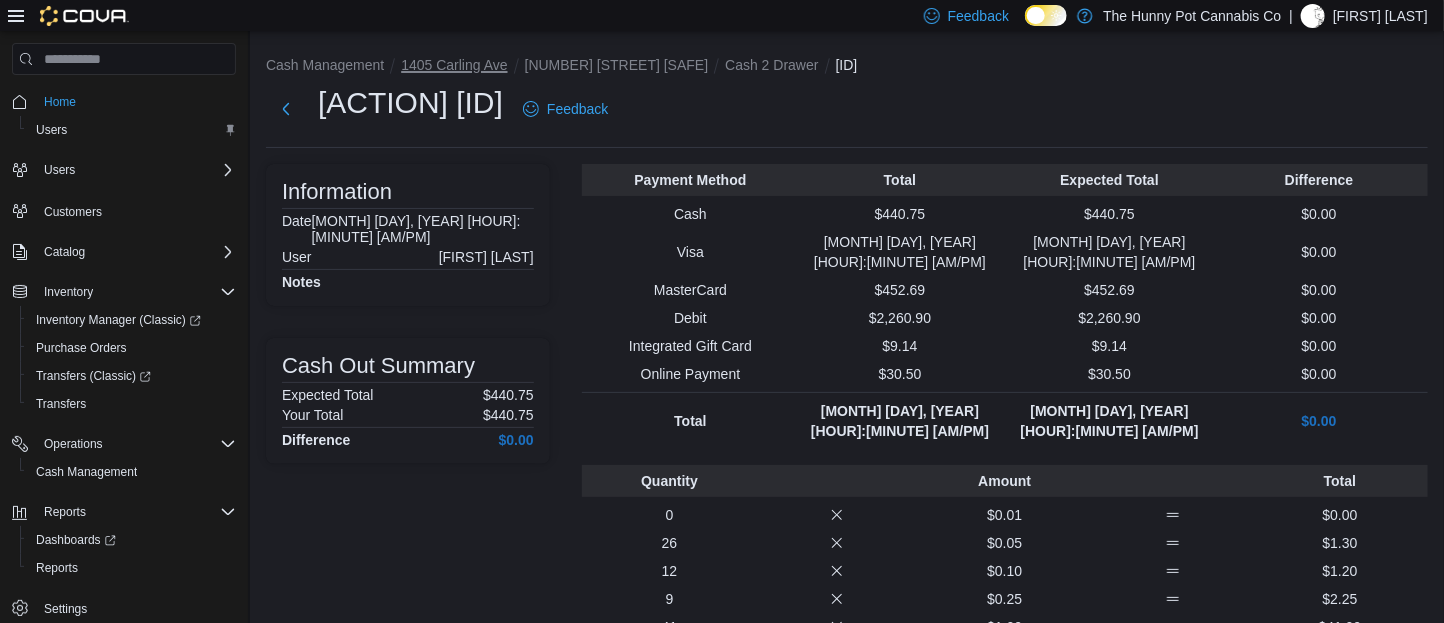 click on "1405 Carling Ave" at bounding box center (454, 65) 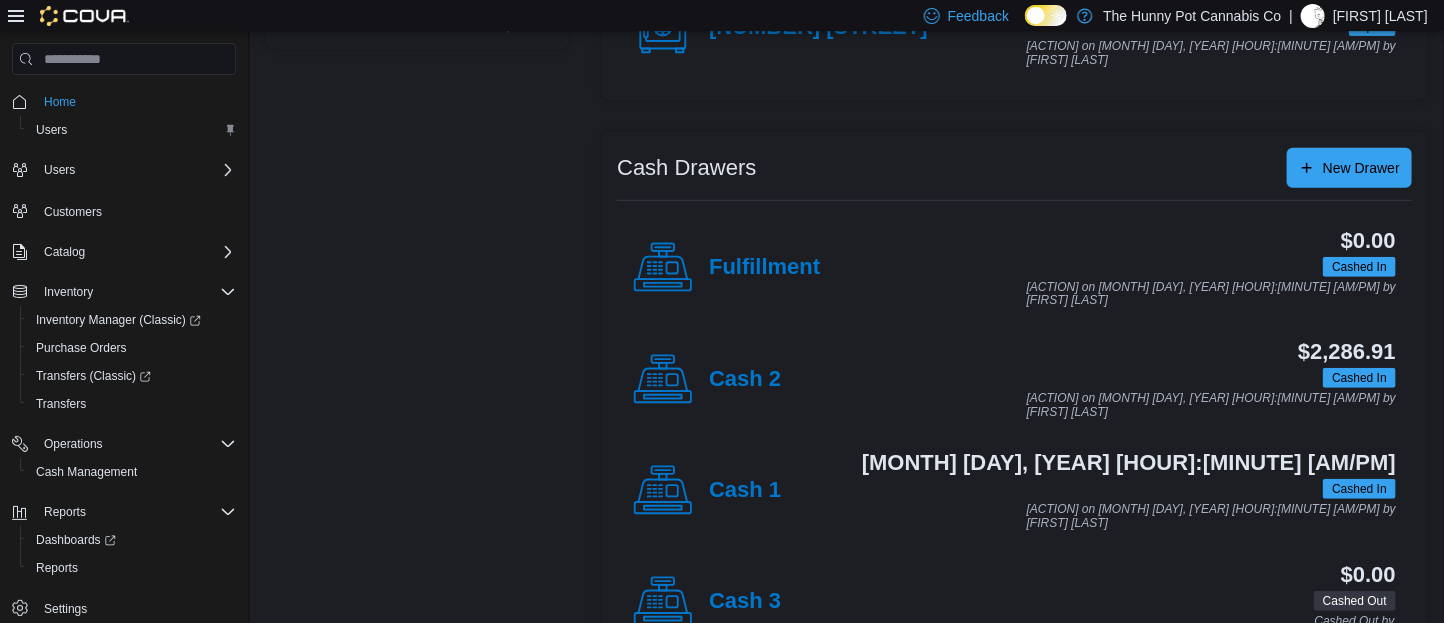 scroll, scrollTop: 309, scrollLeft: 0, axis: vertical 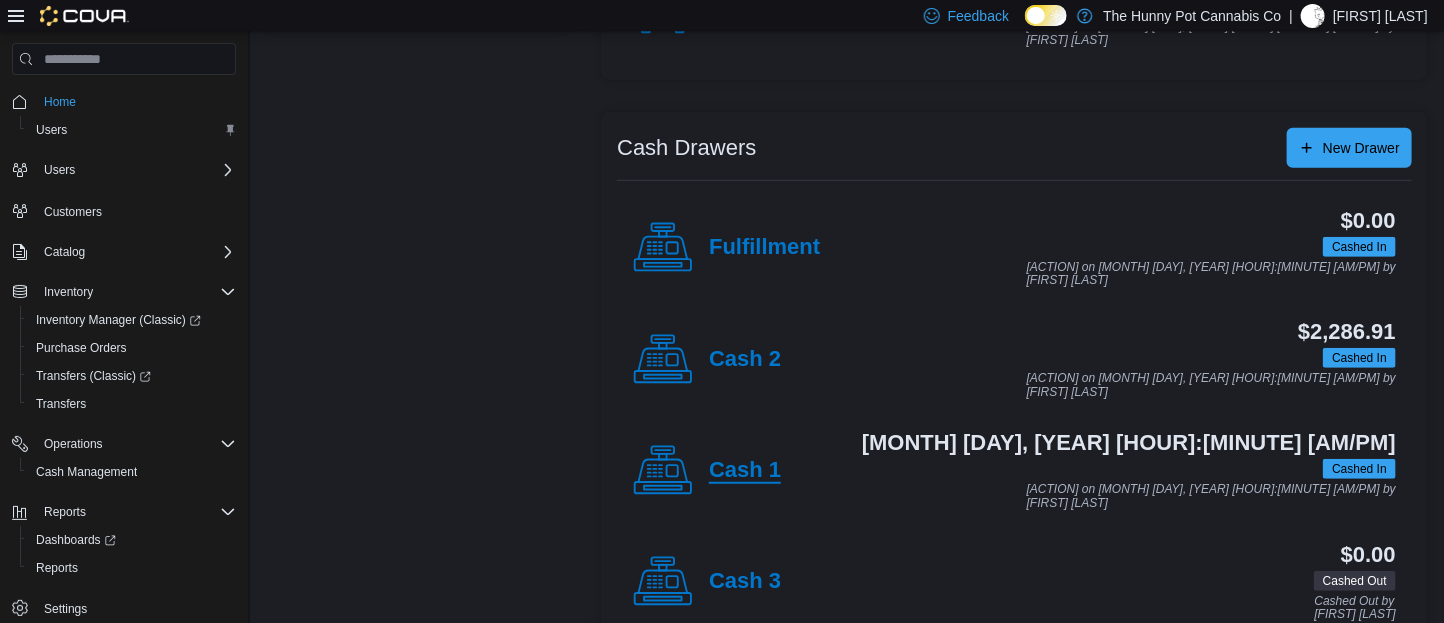 click on "Cash 1" at bounding box center (745, 471) 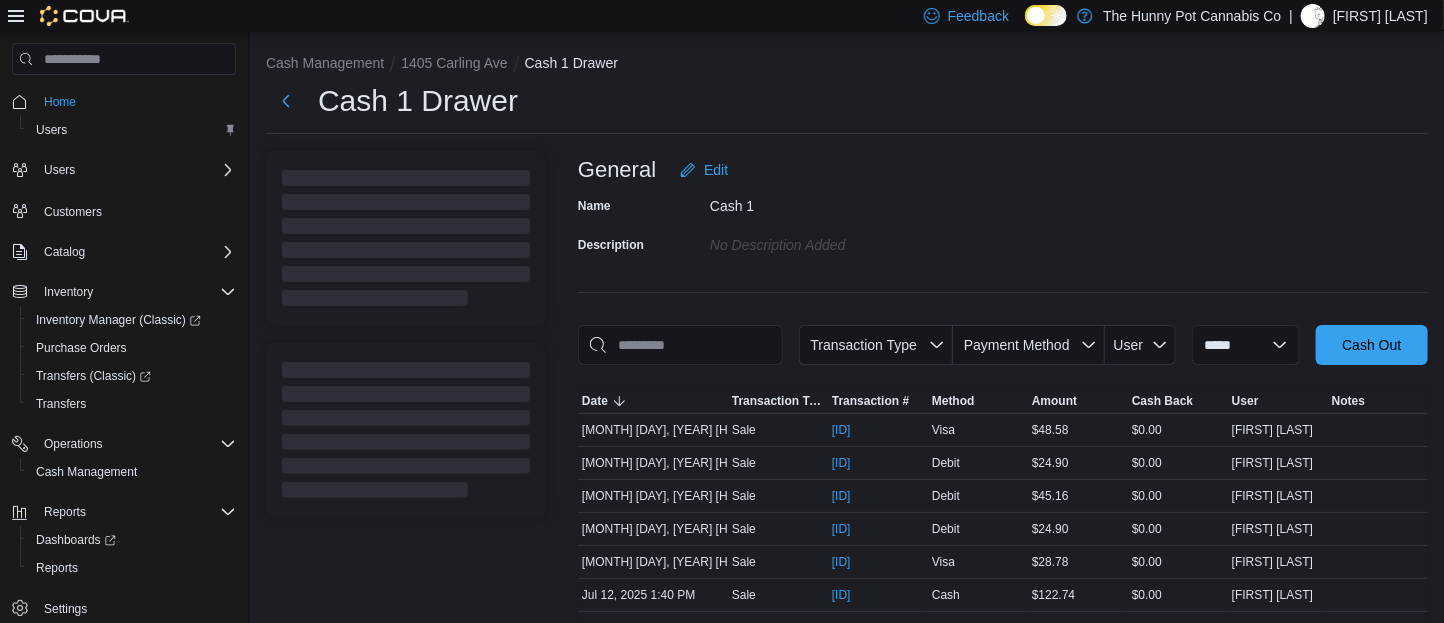 scroll, scrollTop: 0, scrollLeft: 0, axis: both 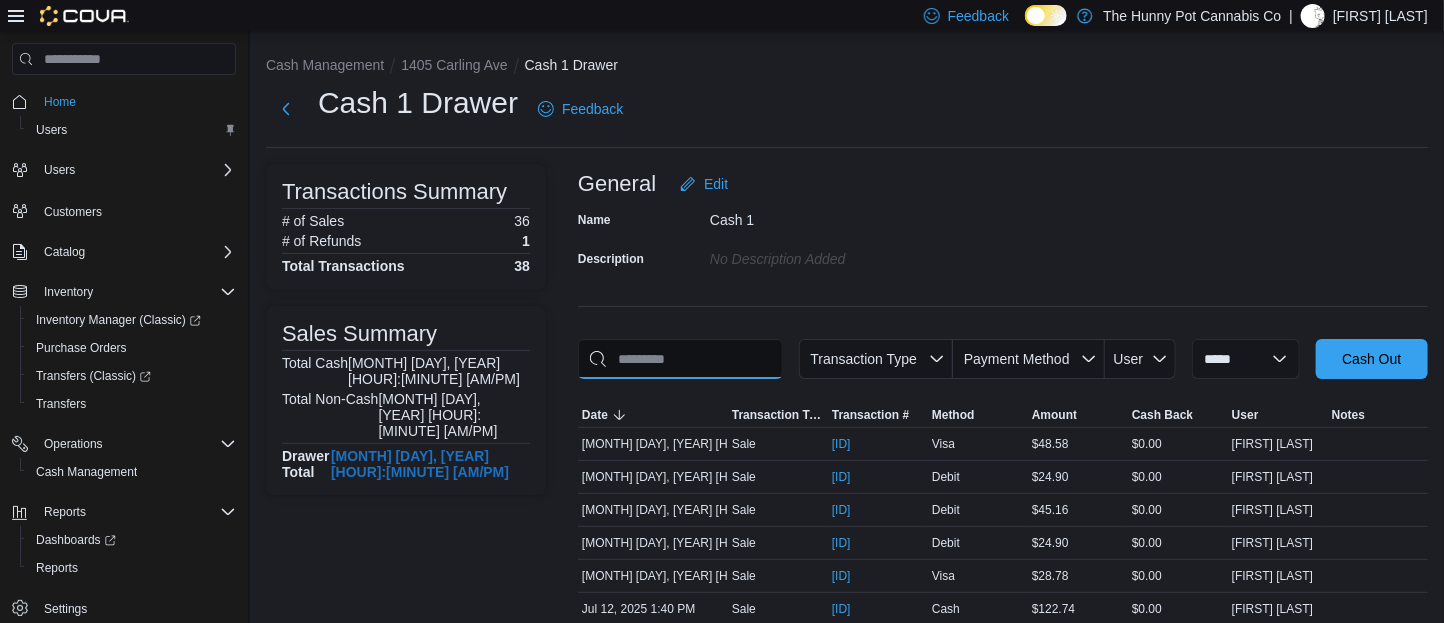 click at bounding box center (680, 359) 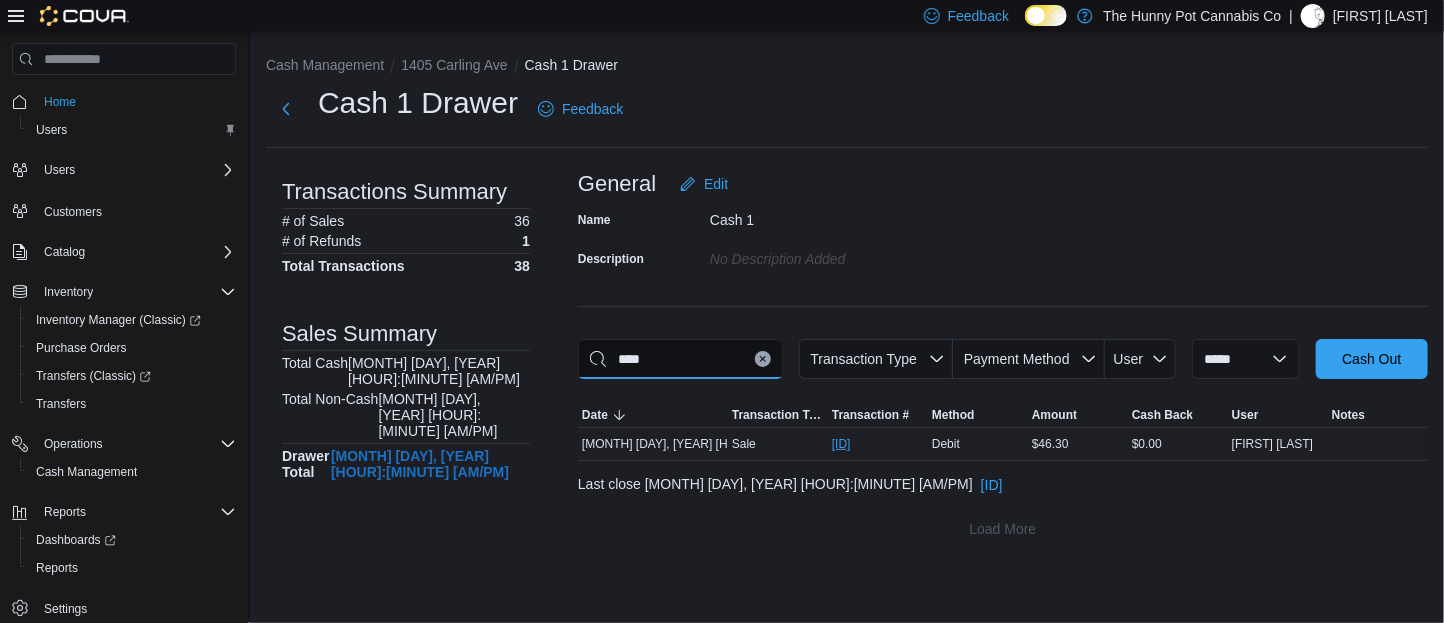 type on "****" 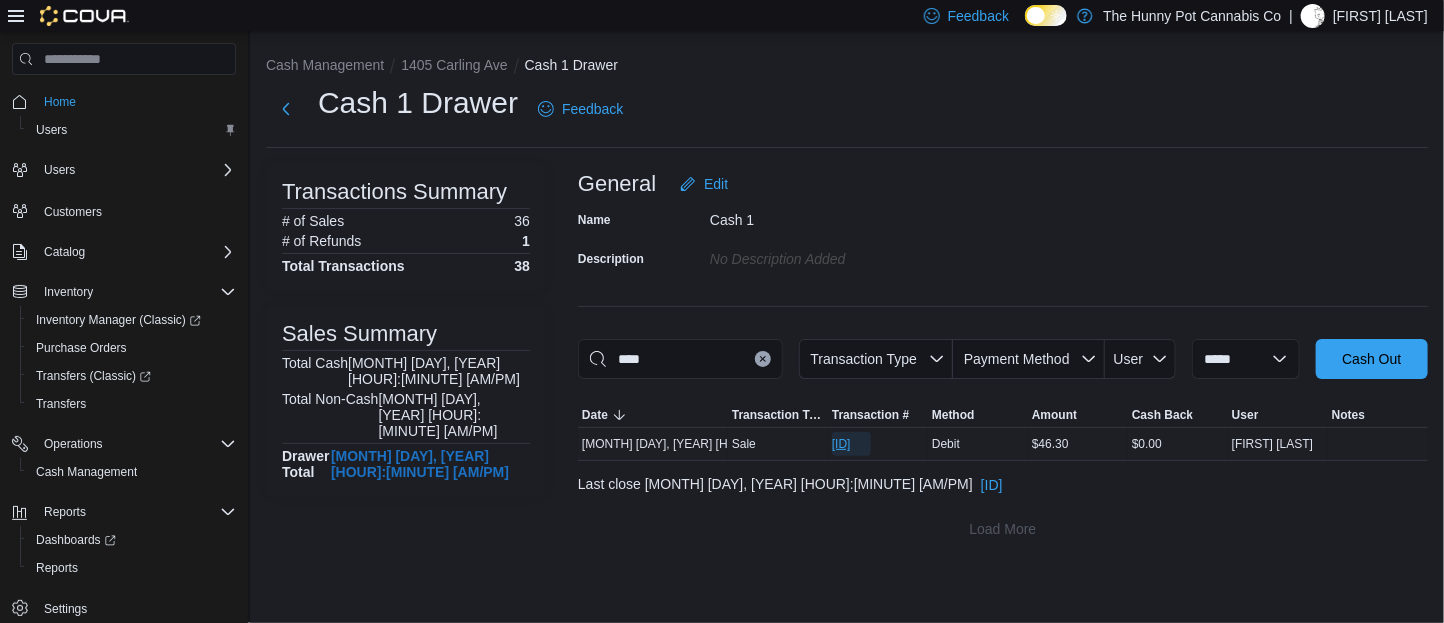 click on "[ID]" at bounding box center (841, 444) 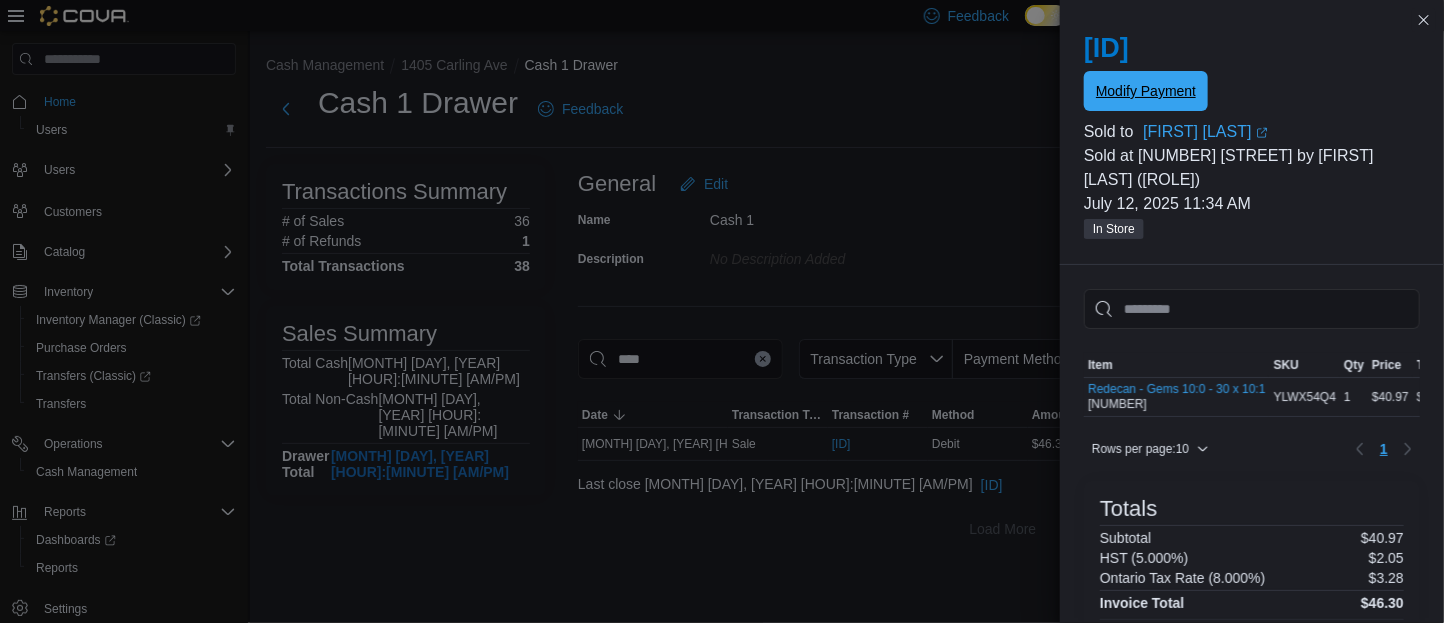 click on "Modify Payment" at bounding box center [1146, 91] 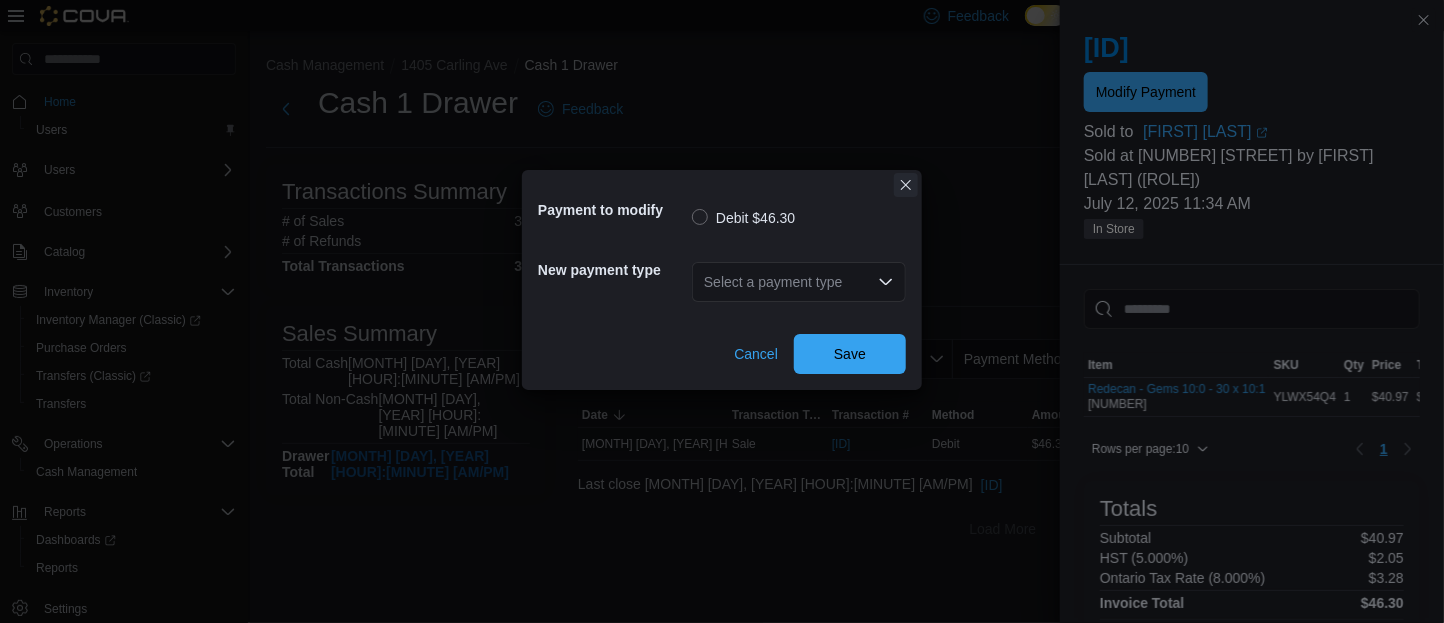 click at bounding box center (906, 185) 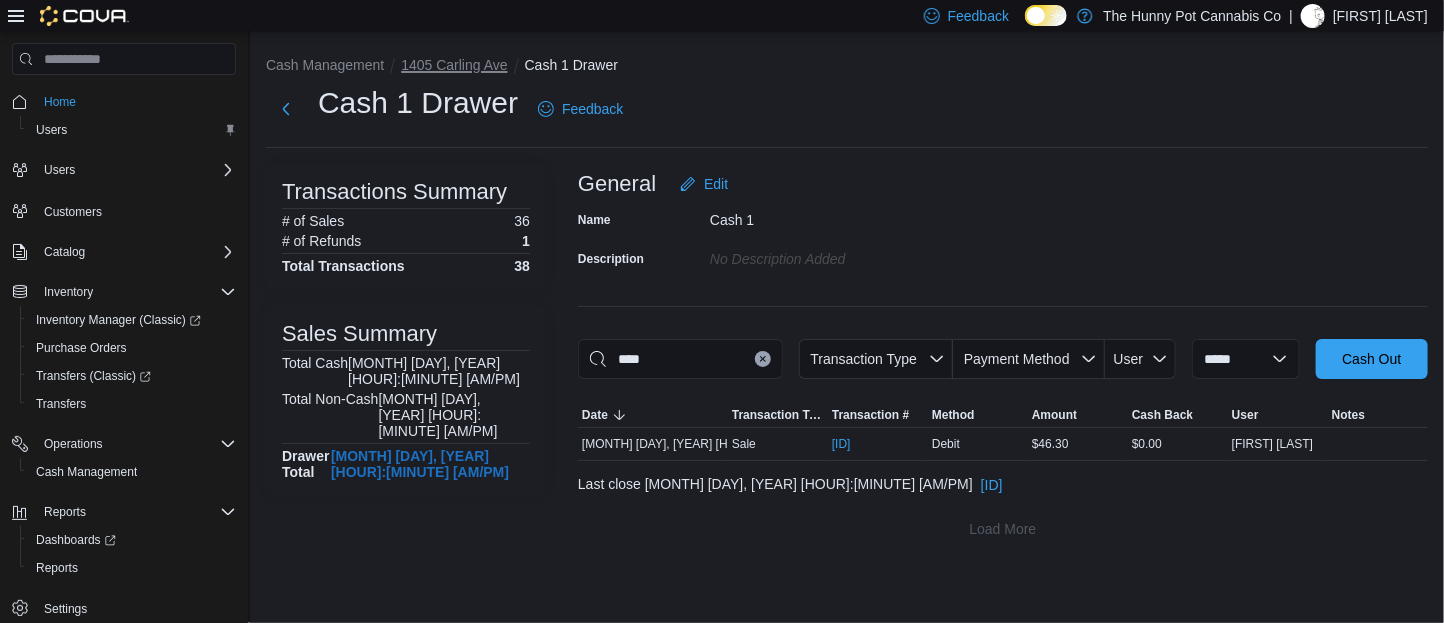 click on "1405 Carling Ave" at bounding box center (454, 65) 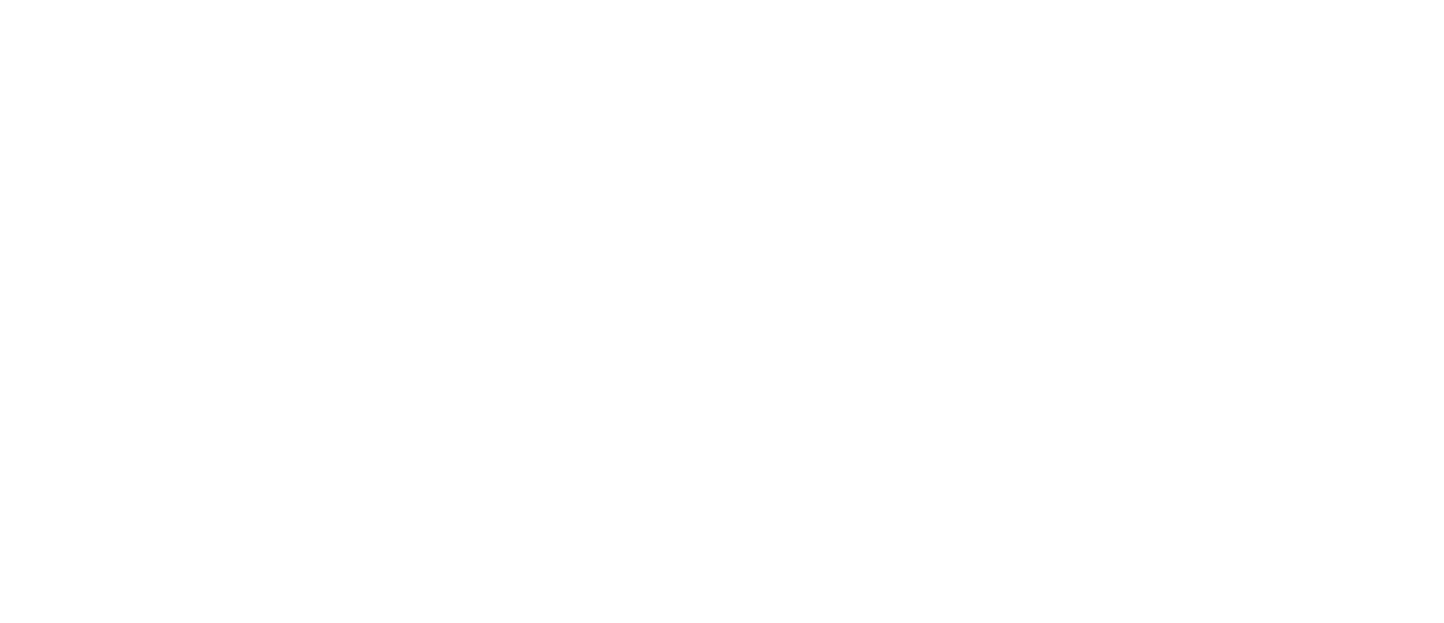scroll, scrollTop: 0, scrollLeft: 0, axis: both 